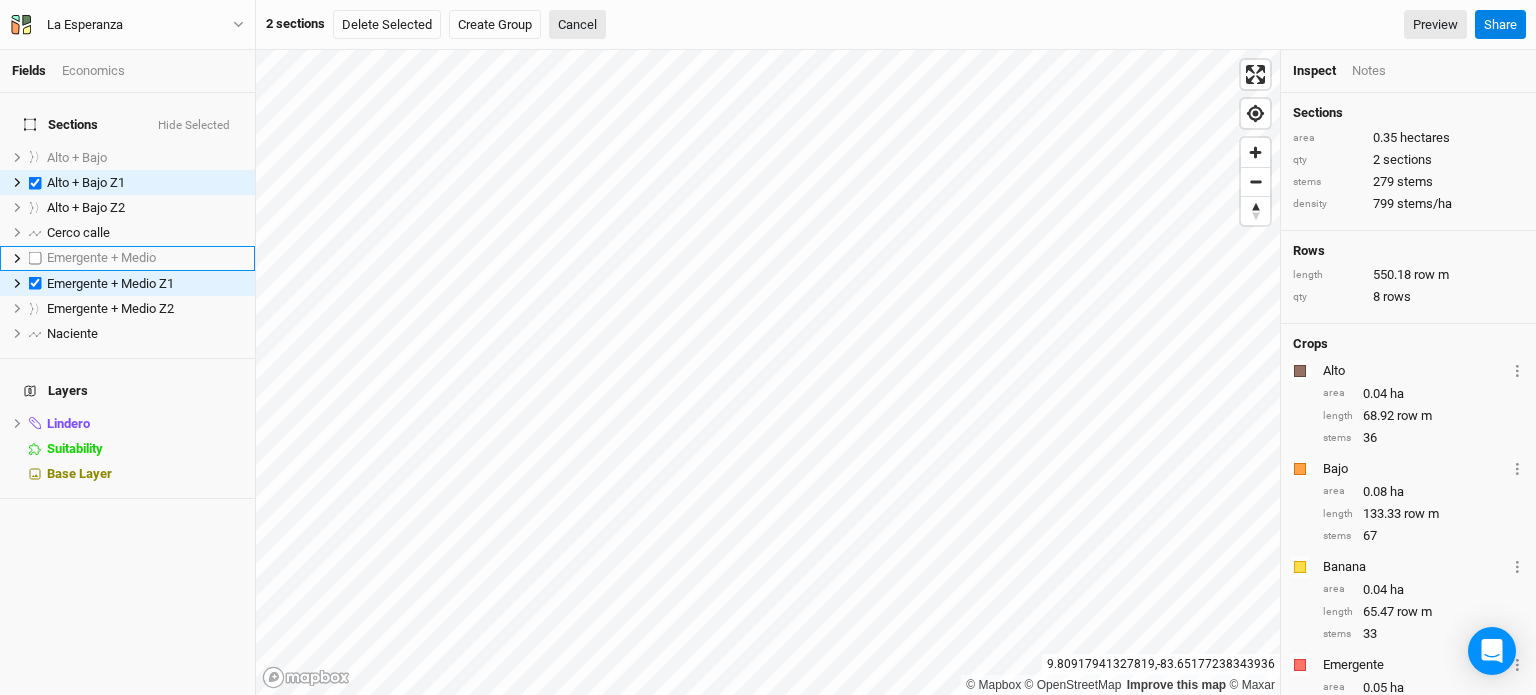 scroll, scrollTop: 0, scrollLeft: 0, axis: both 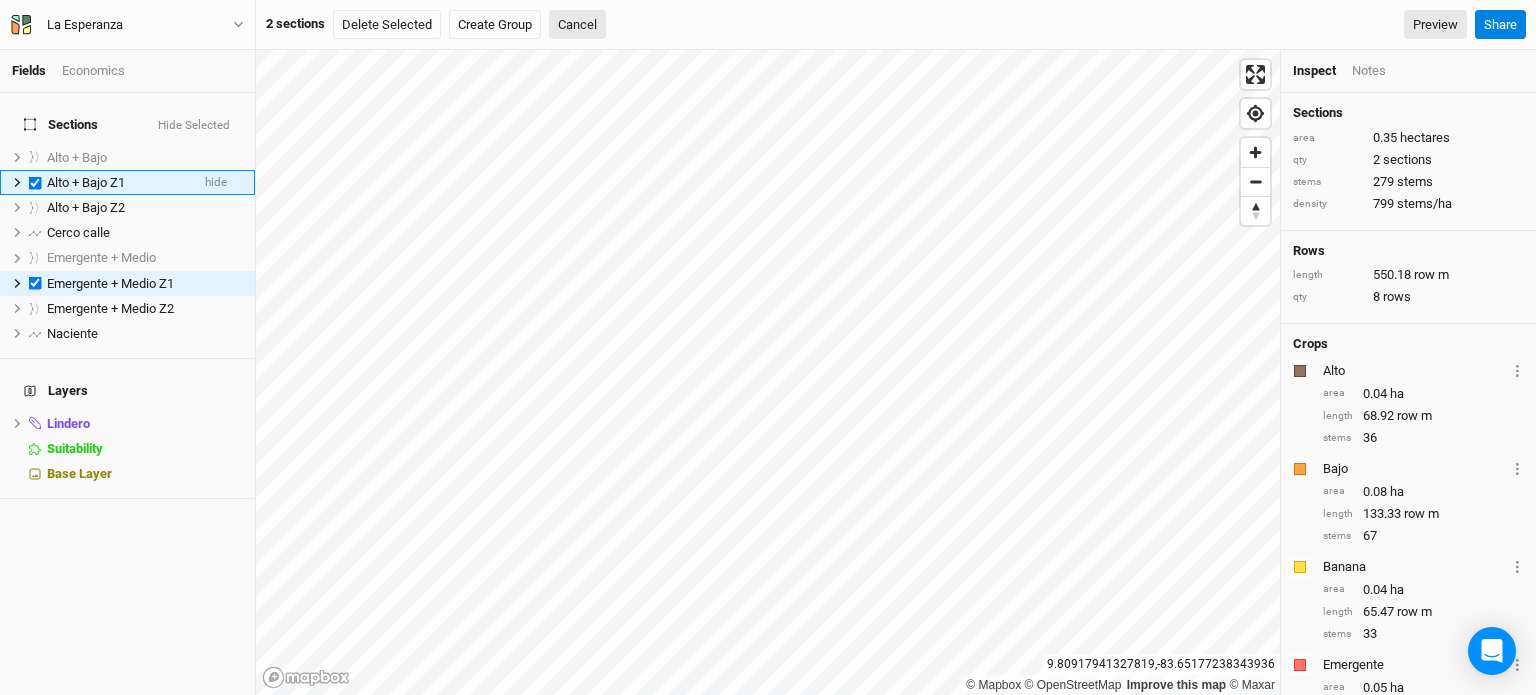 click at bounding box center (35, 182) 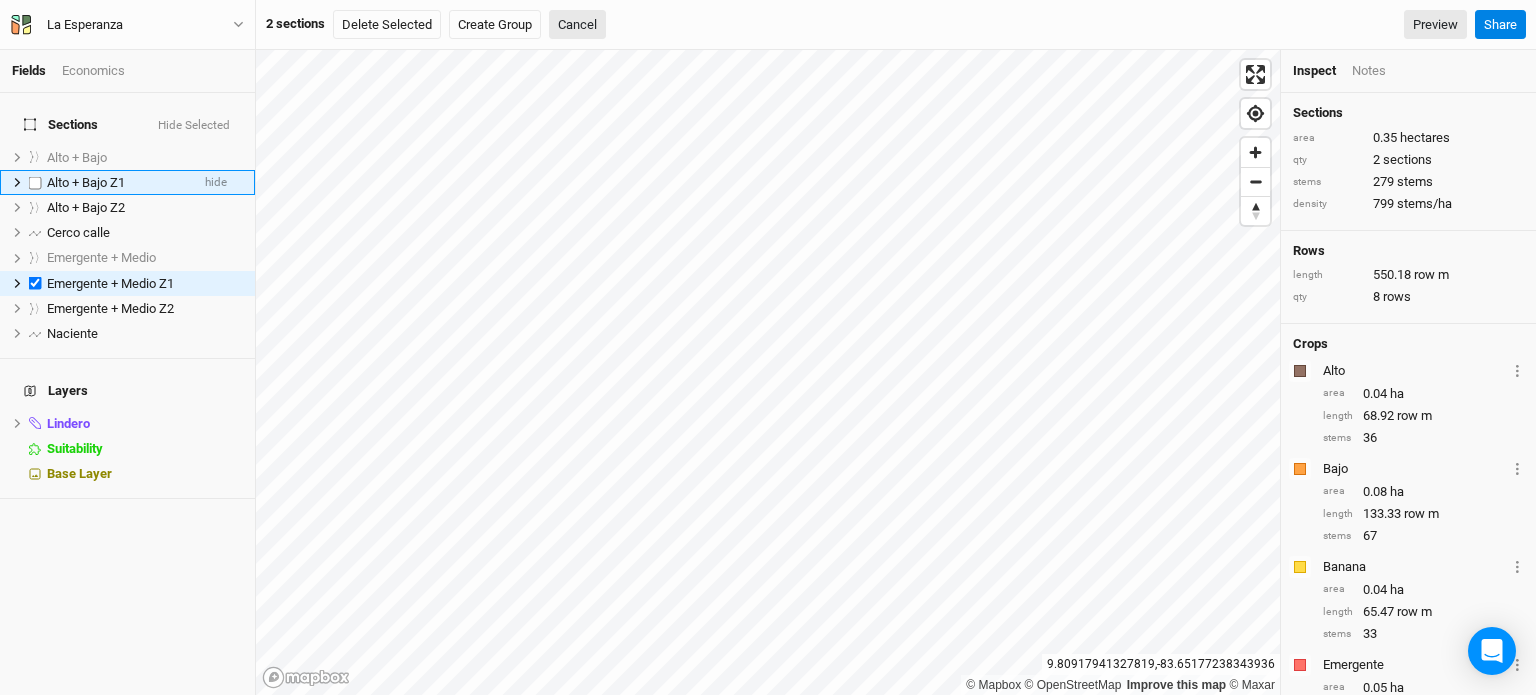 checkbox on "false" 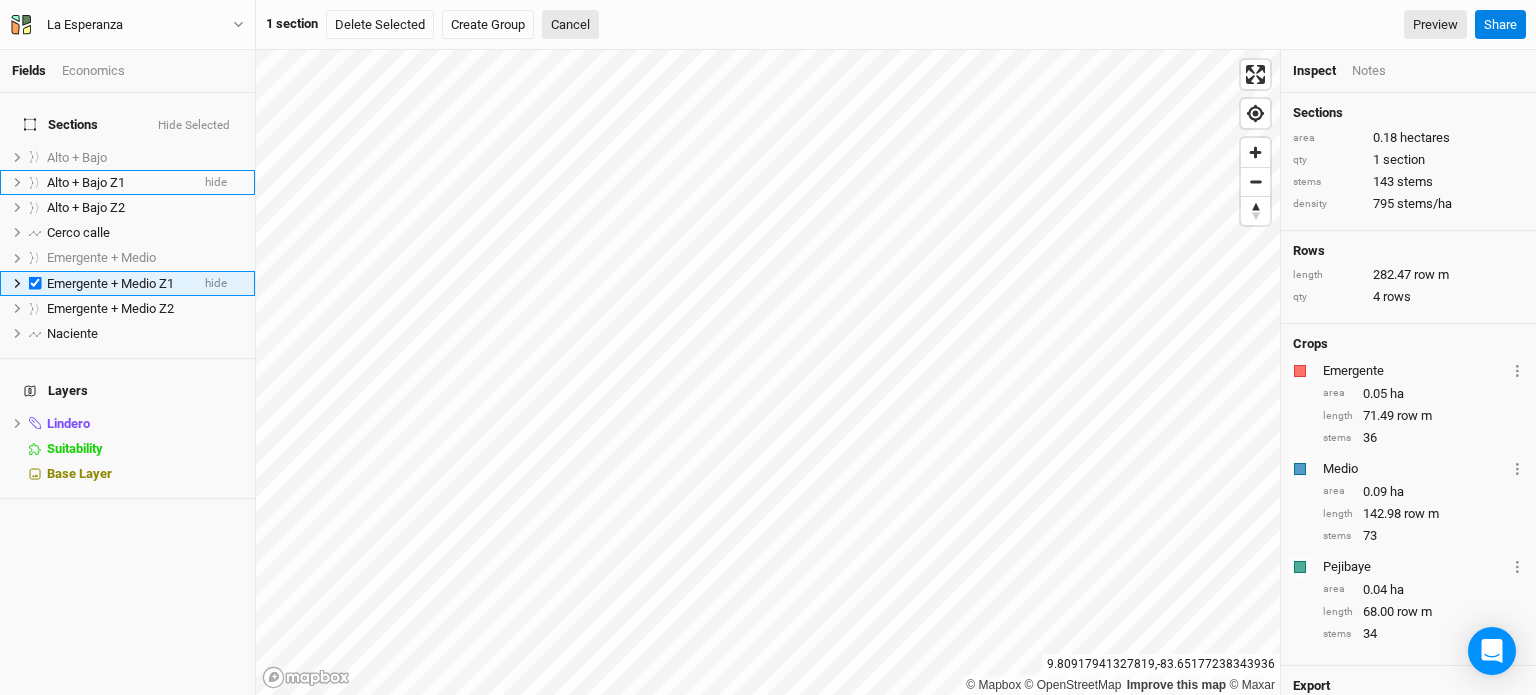 click at bounding box center (35, 283) 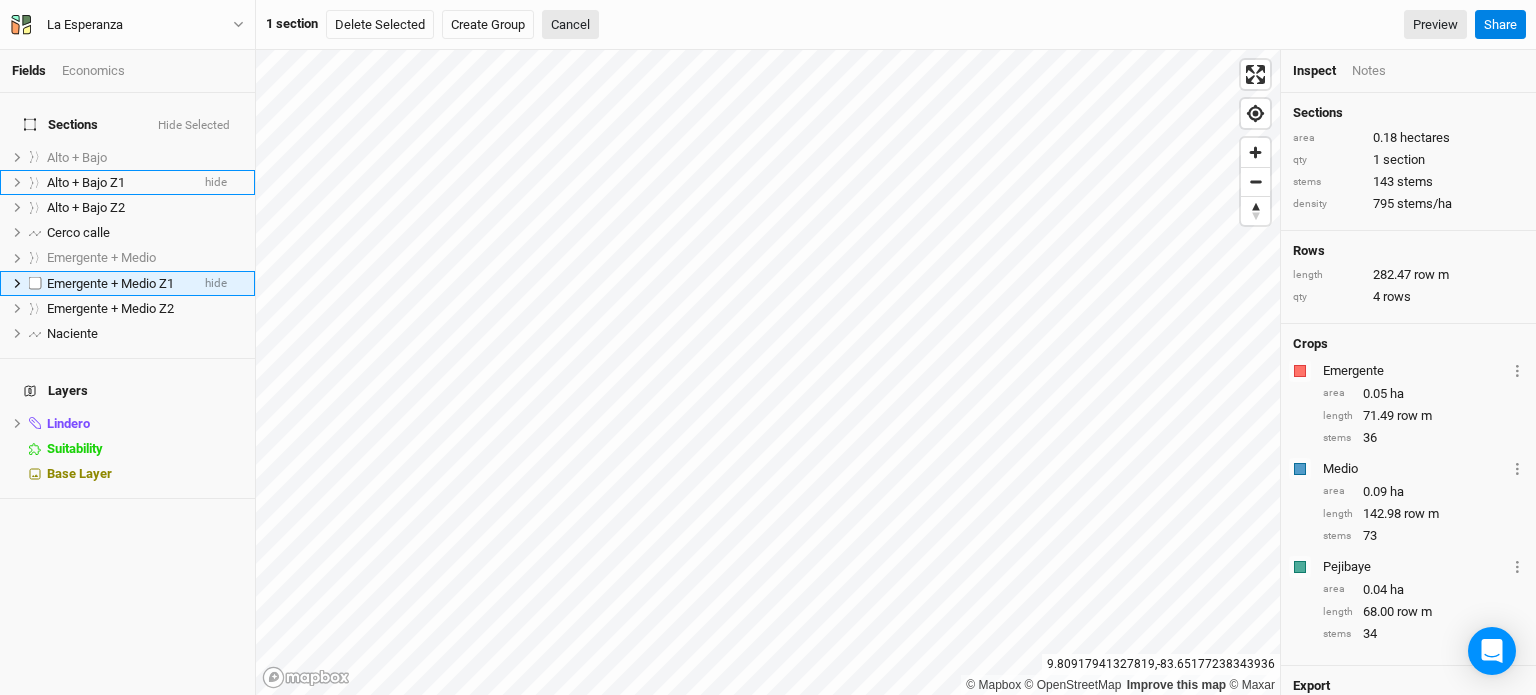 checkbox on "false" 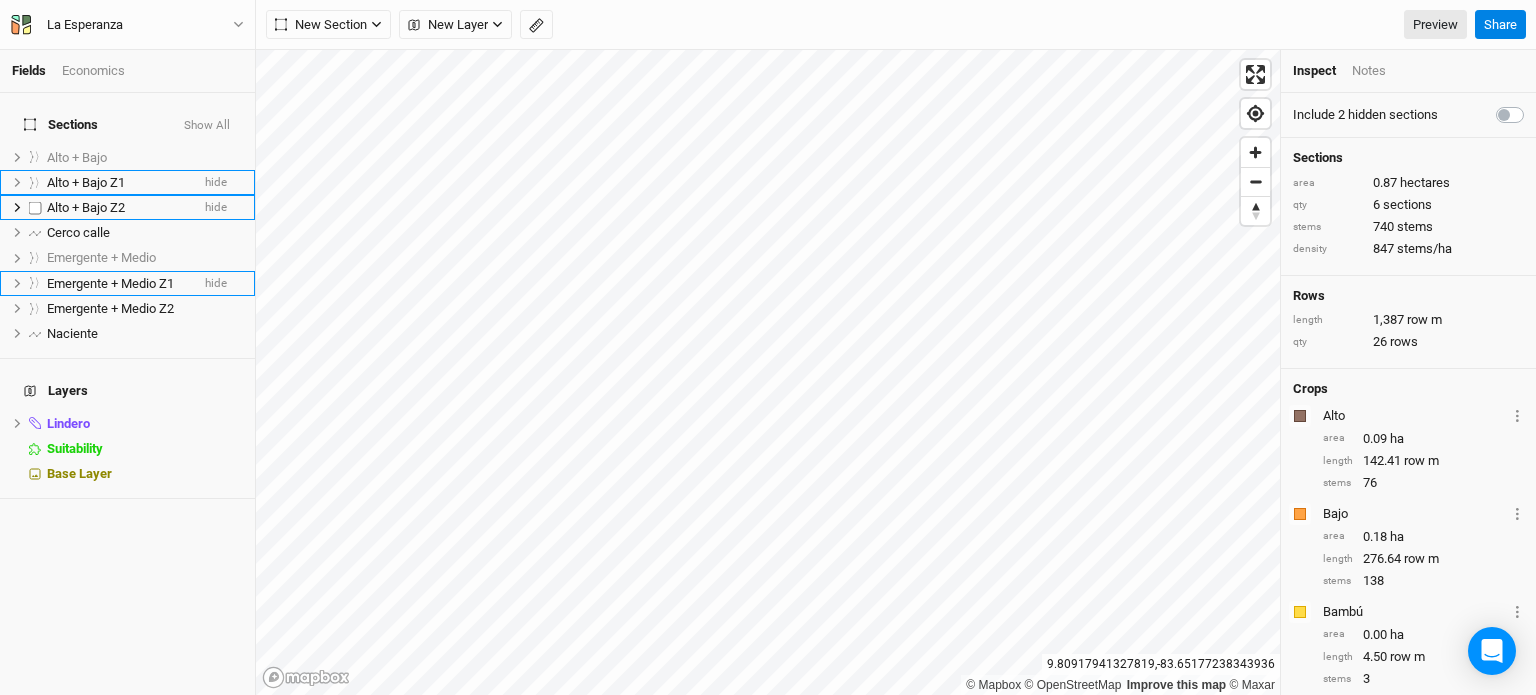 click on "Alto + Bajo Z2" at bounding box center (86, 207) 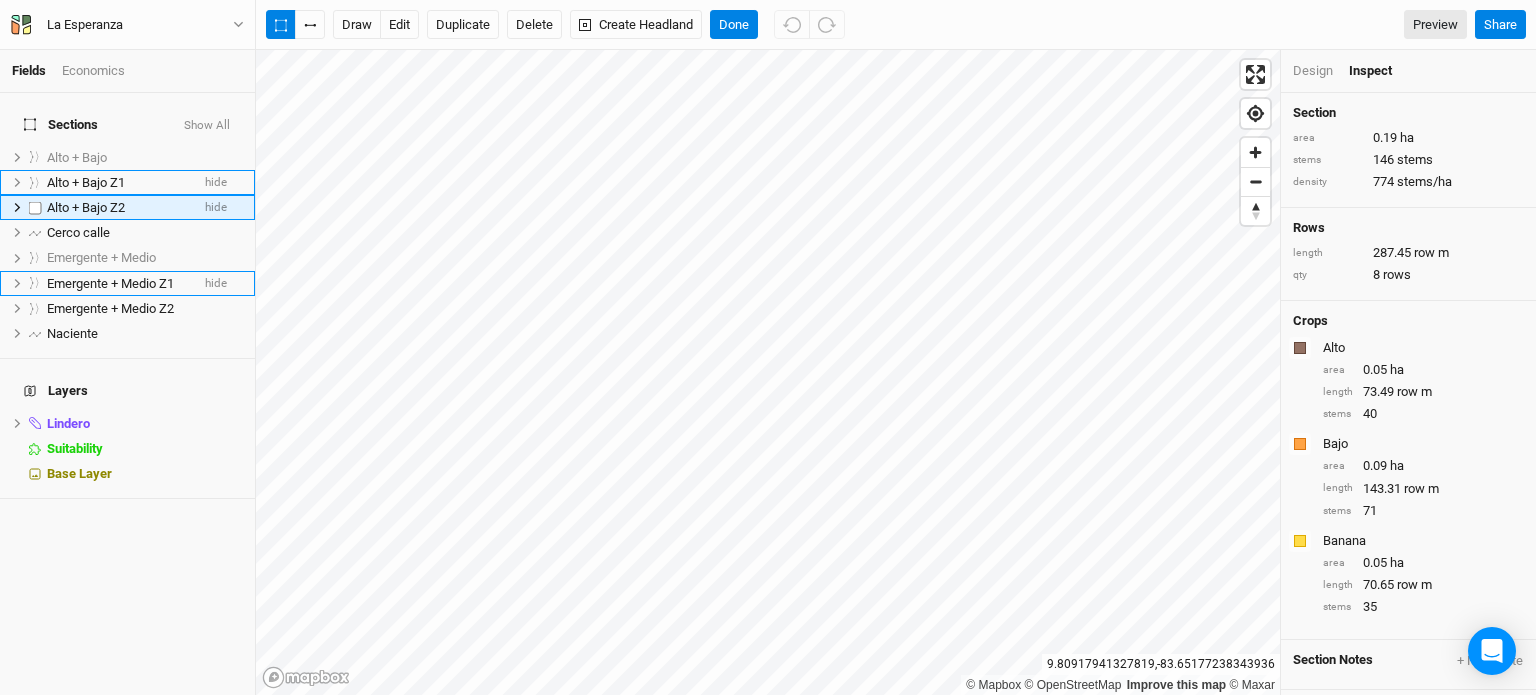 click at bounding box center (35, 207) 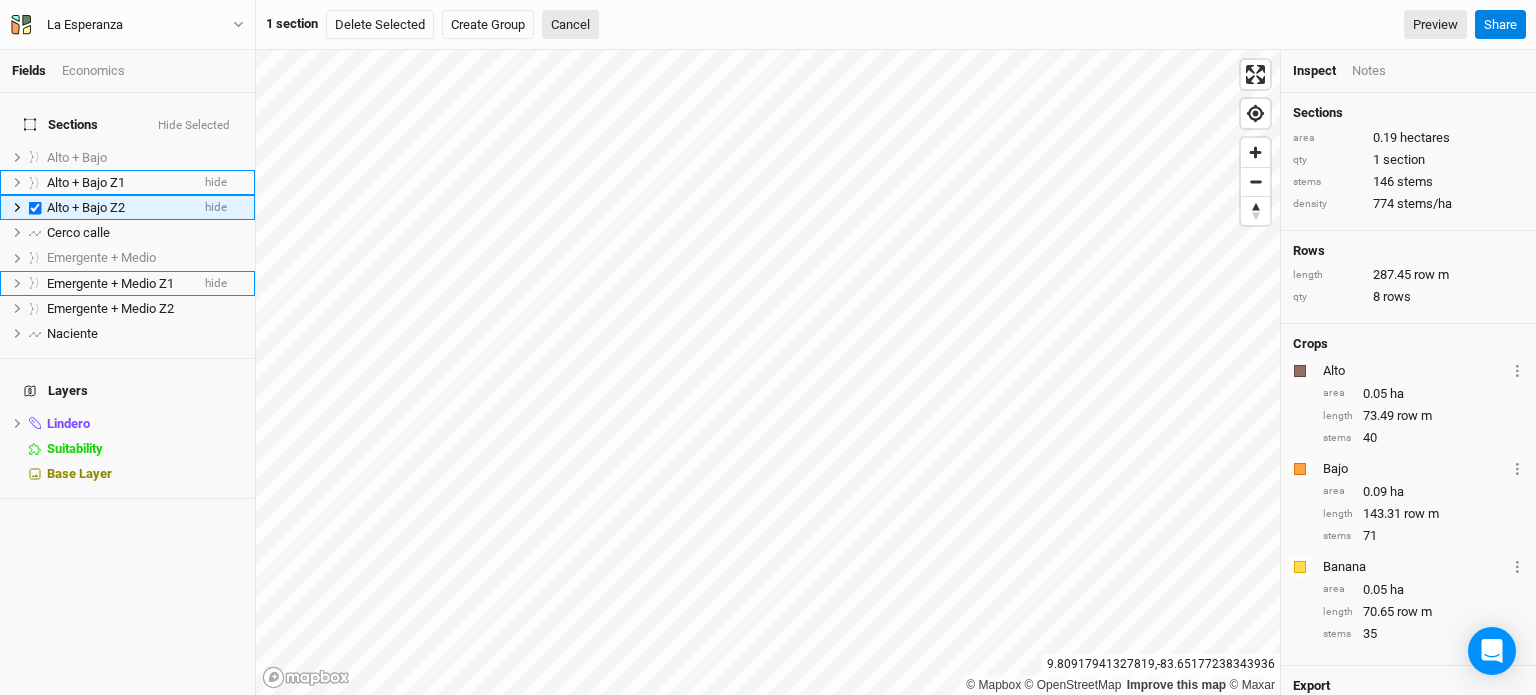 click at bounding box center (35, 207) 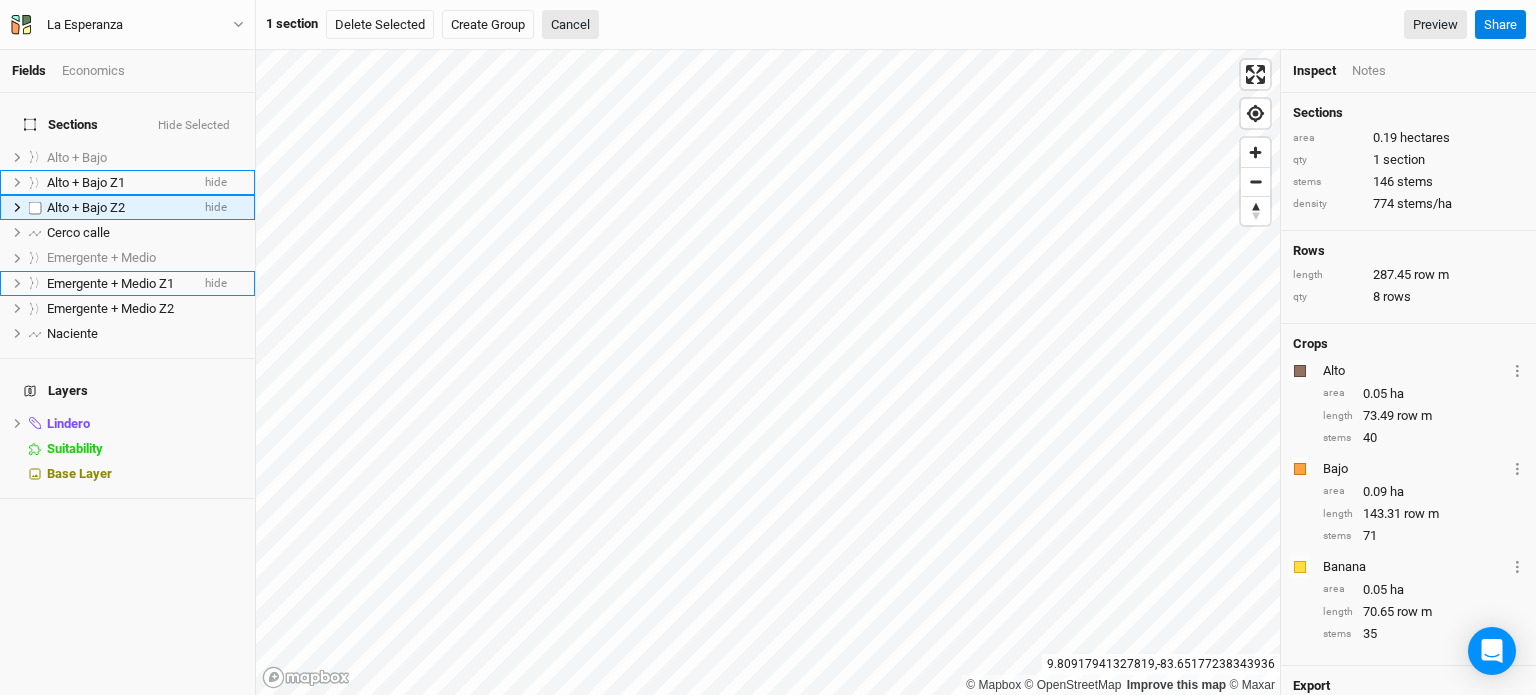 checkbox on "false" 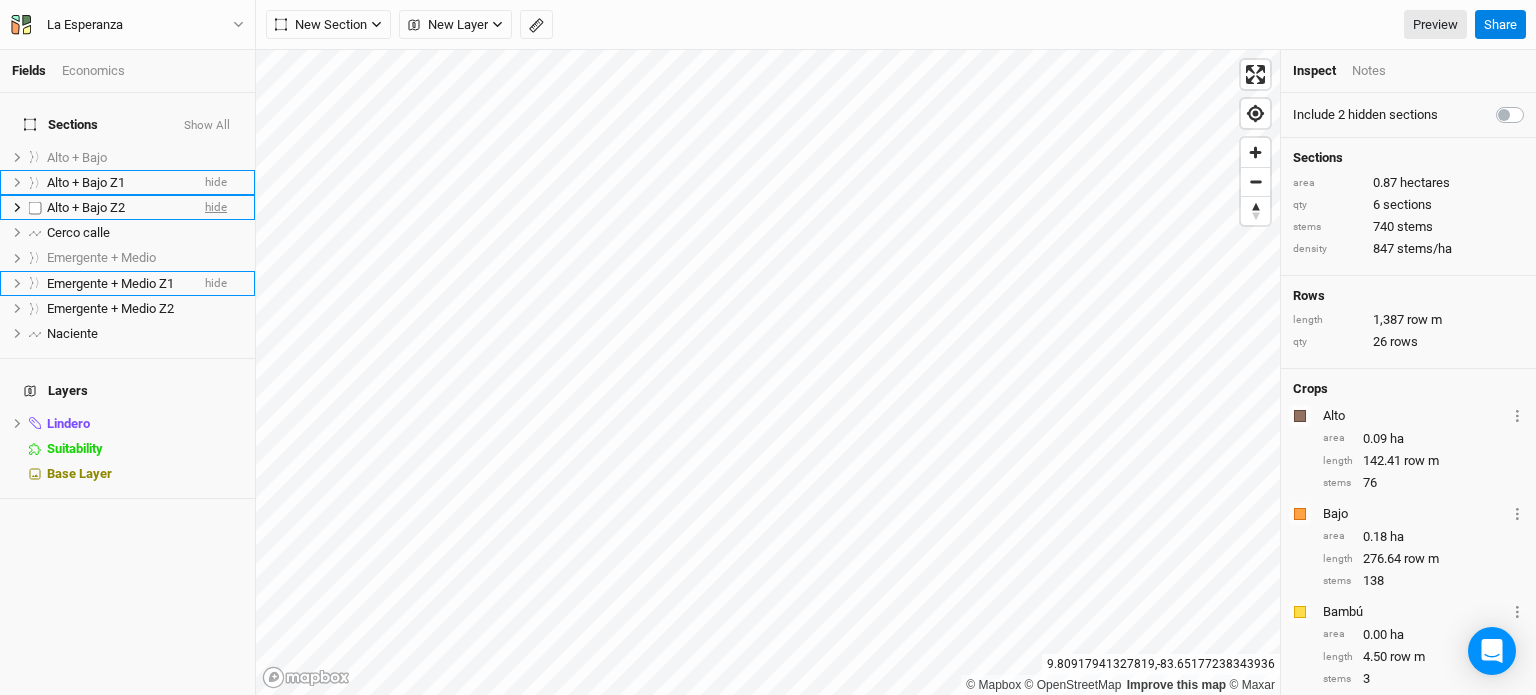 click on "hide" at bounding box center [216, 207] 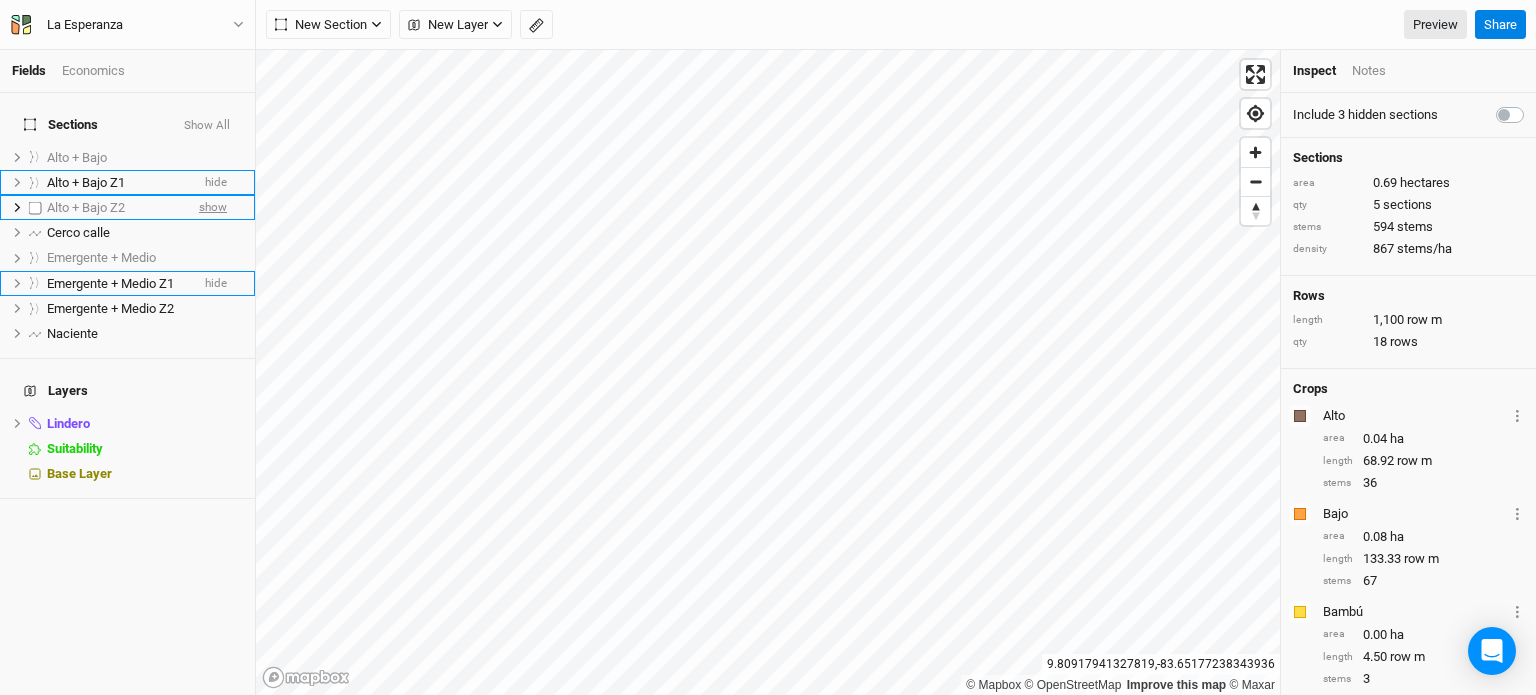 click on "show" at bounding box center (213, 207) 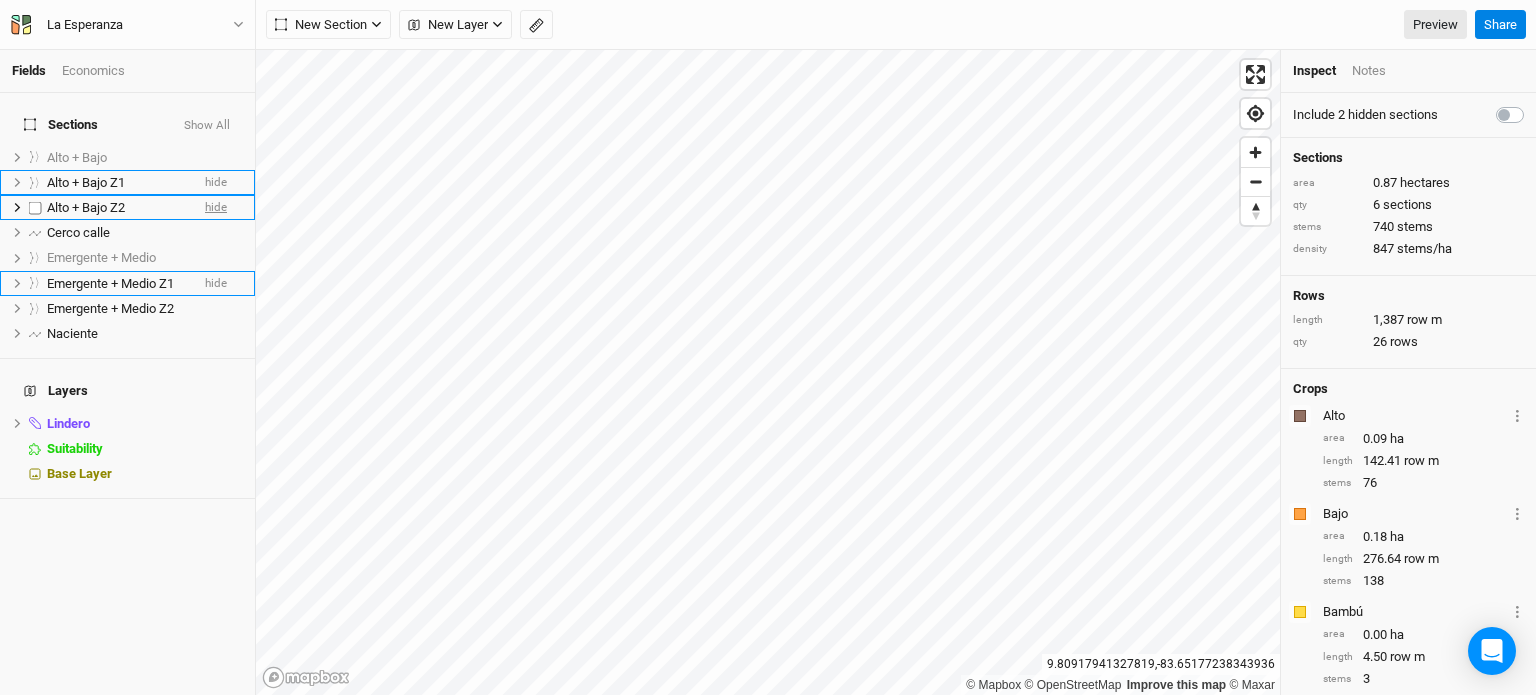 click on "hide" at bounding box center [216, 207] 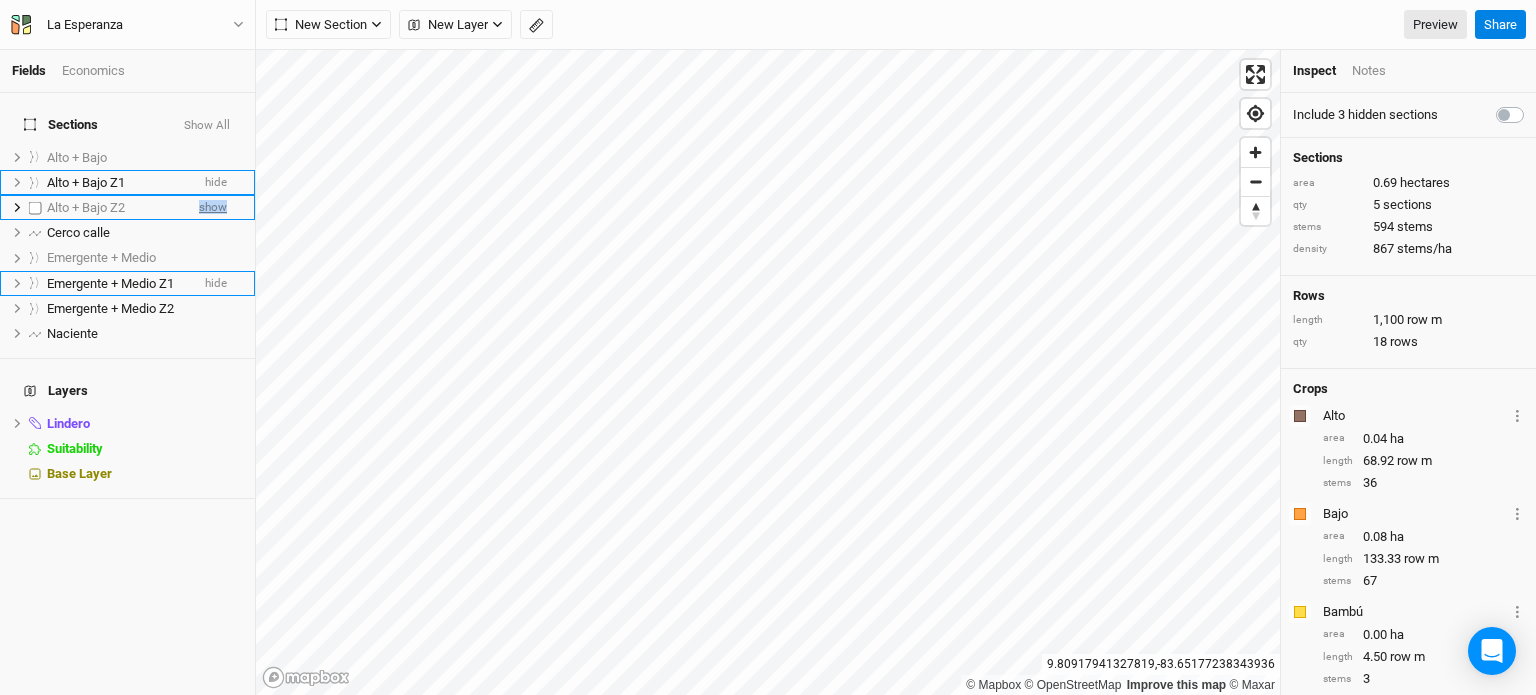 click on "show" at bounding box center (213, 207) 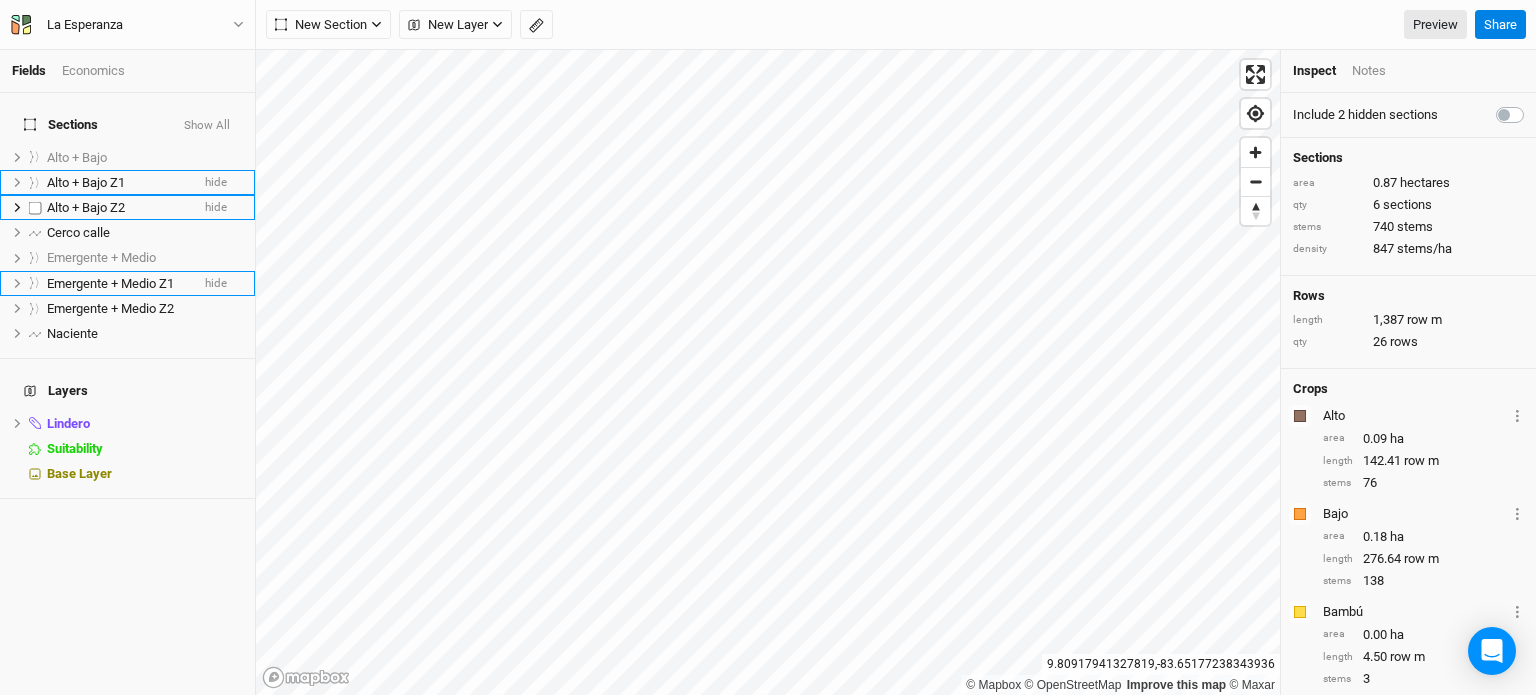 click 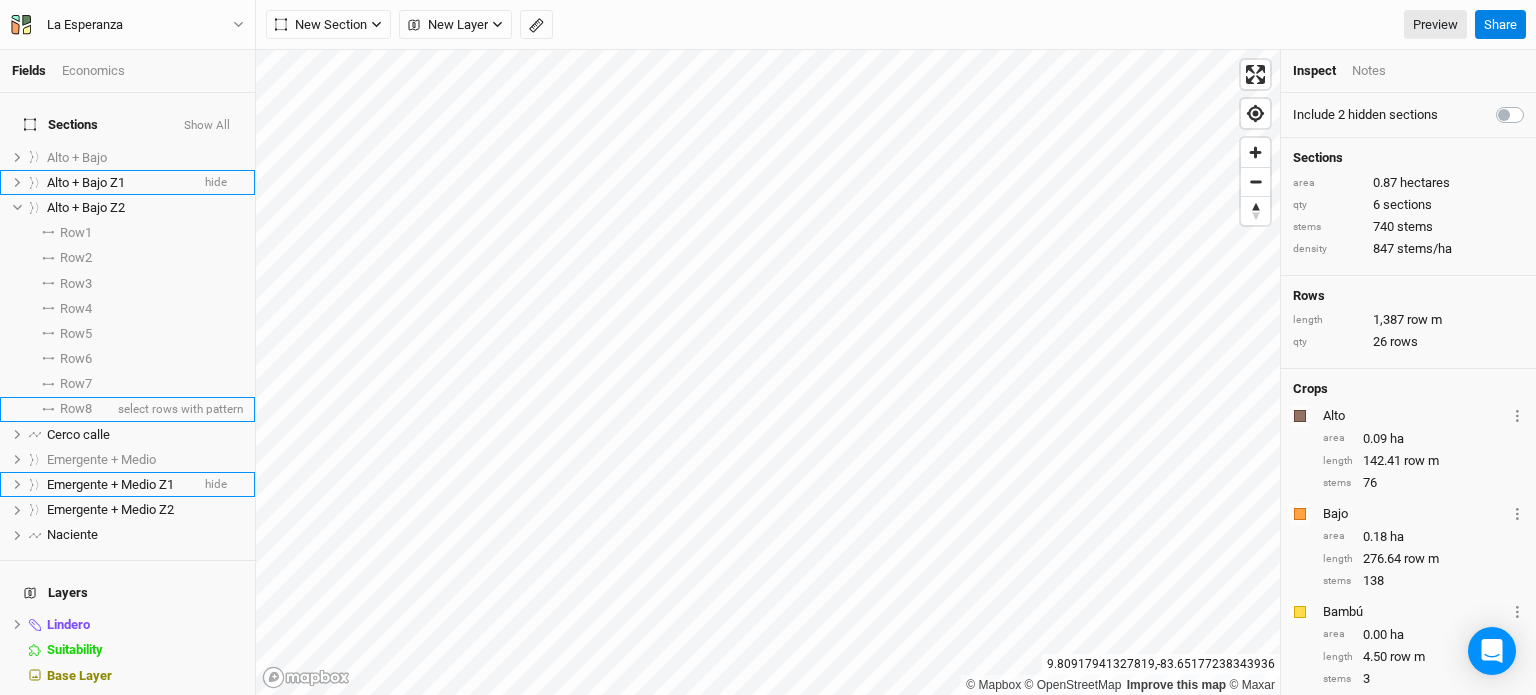 click on "Row  8" at bounding box center [76, 409] 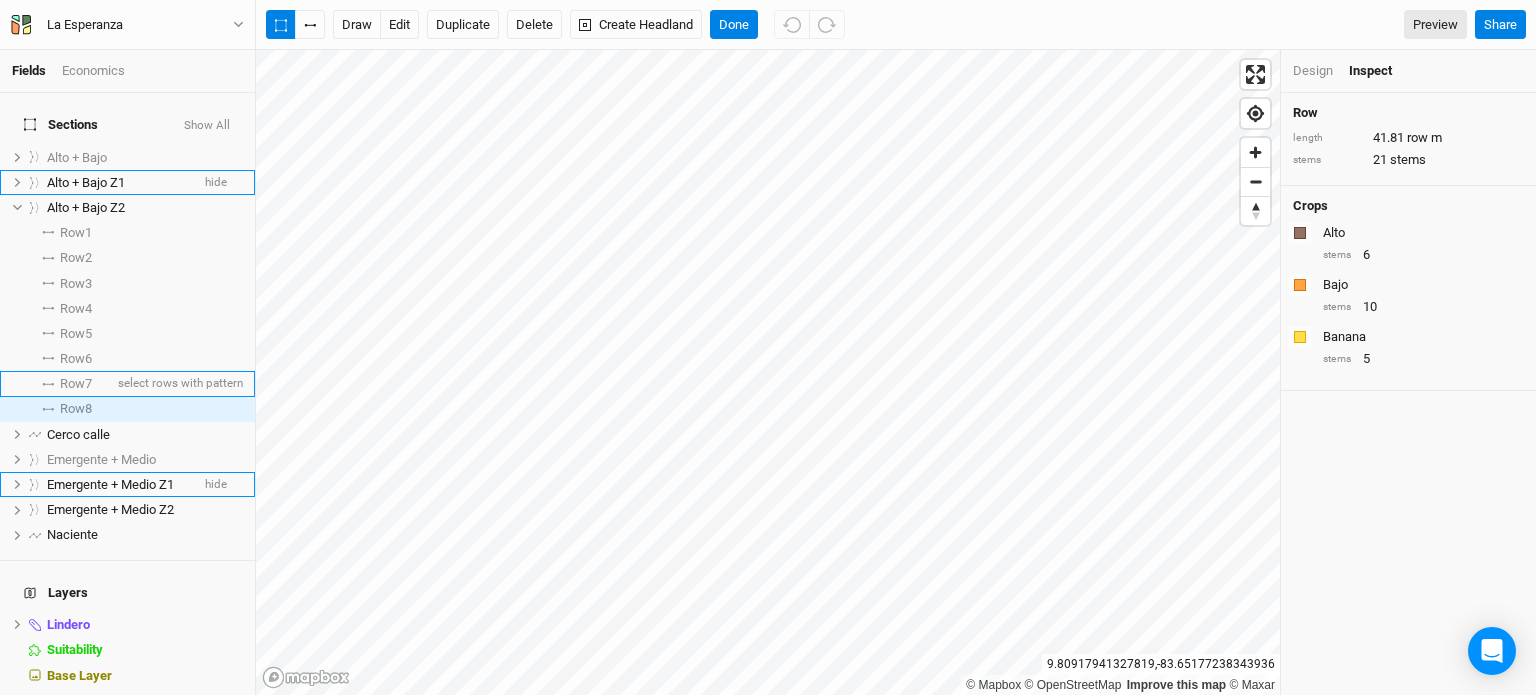click on "Row  7" at bounding box center [76, 384] 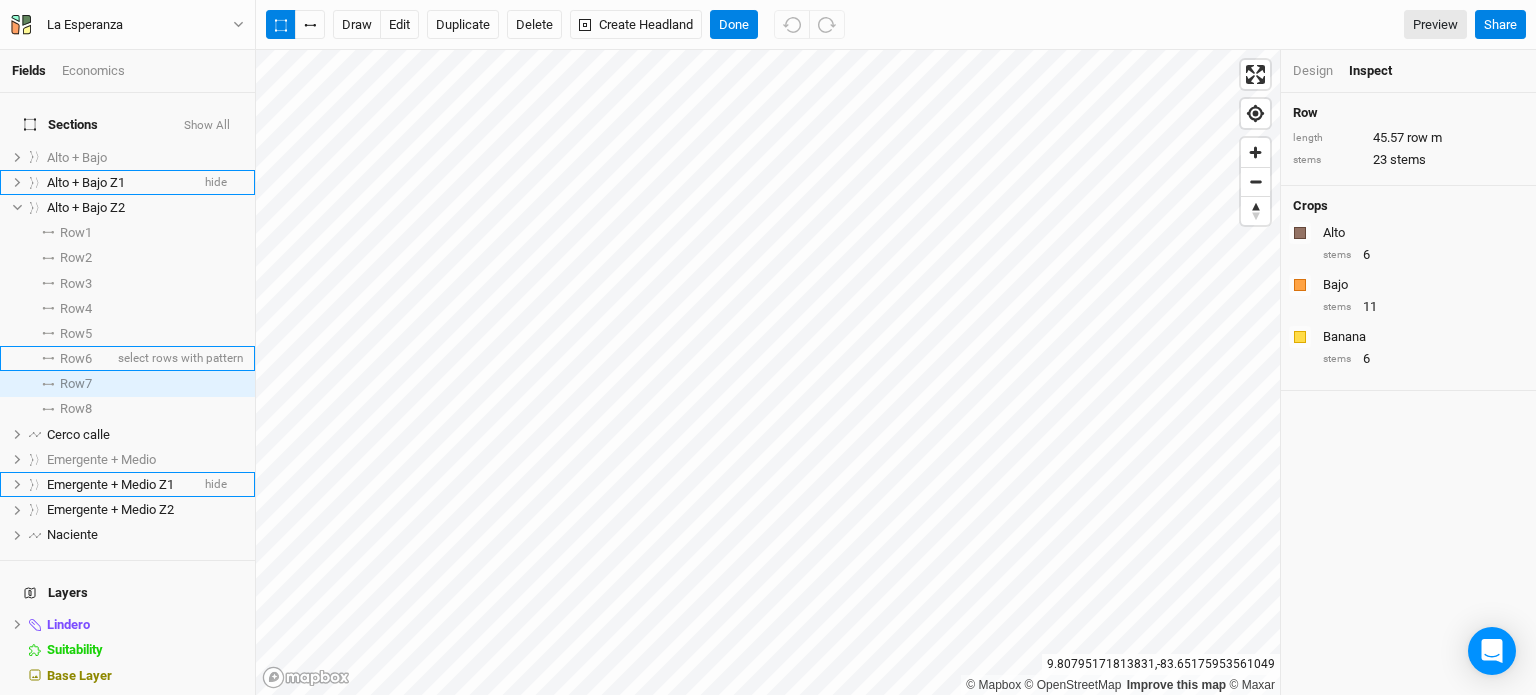 click on "Row  6" at bounding box center (76, 359) 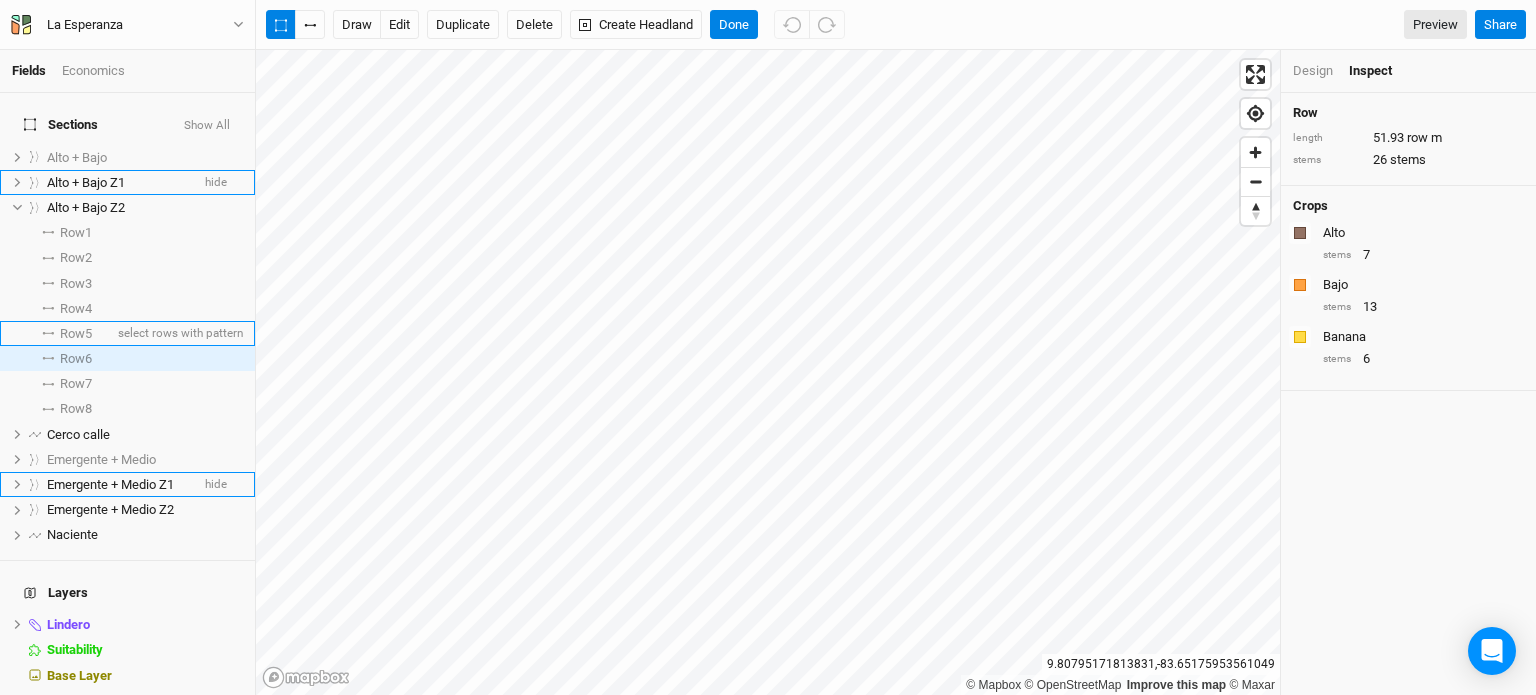 click on "Row  5" at bounding box center [76, 334] 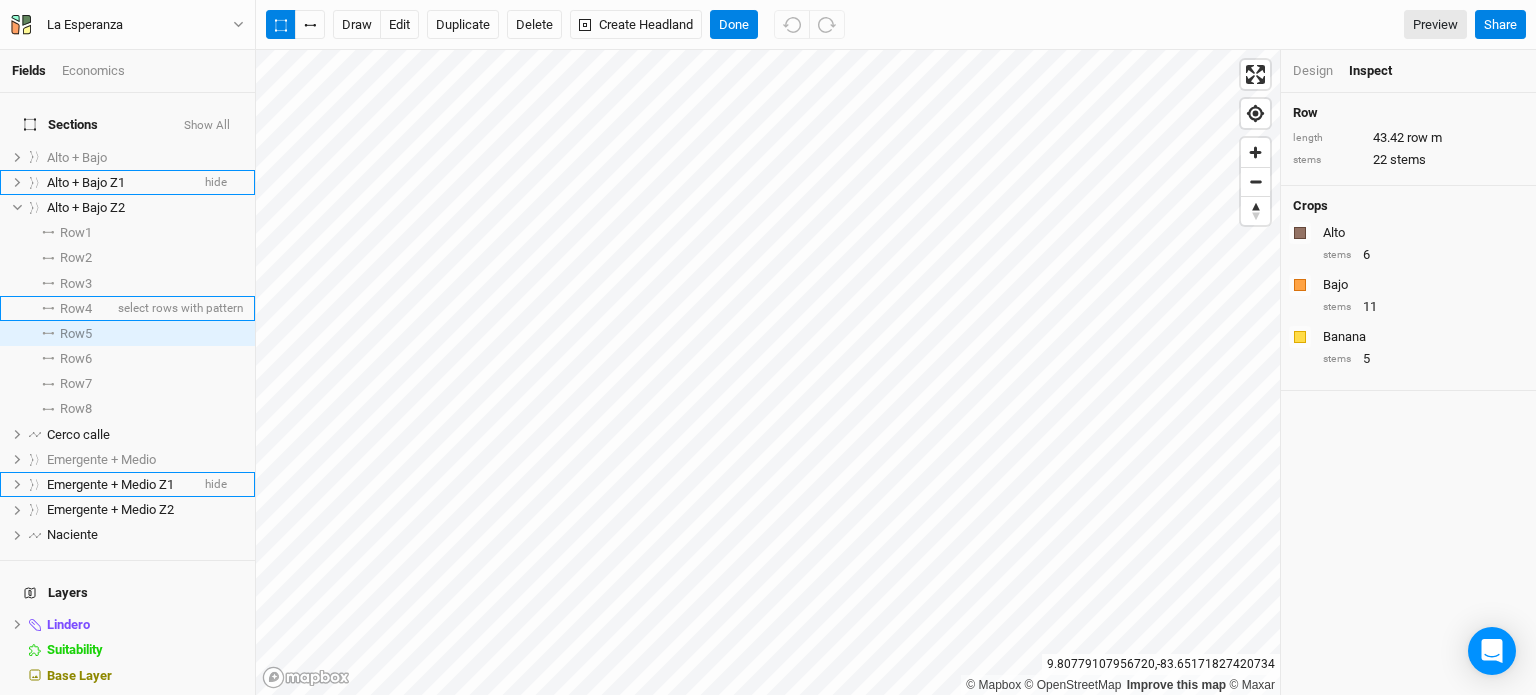 click on "Row  4" at bounding box center [76, 309] 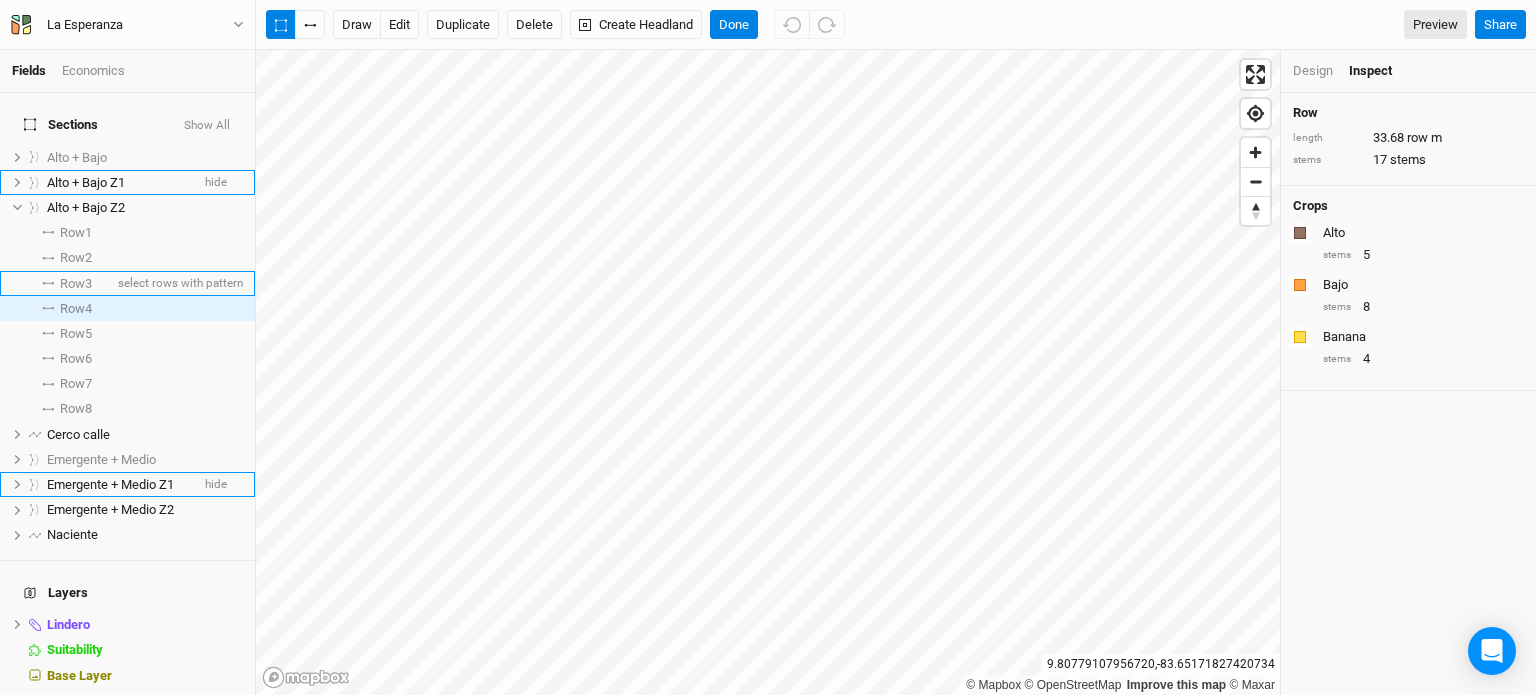 click on "Row  3" at bounding box center [76, 284] 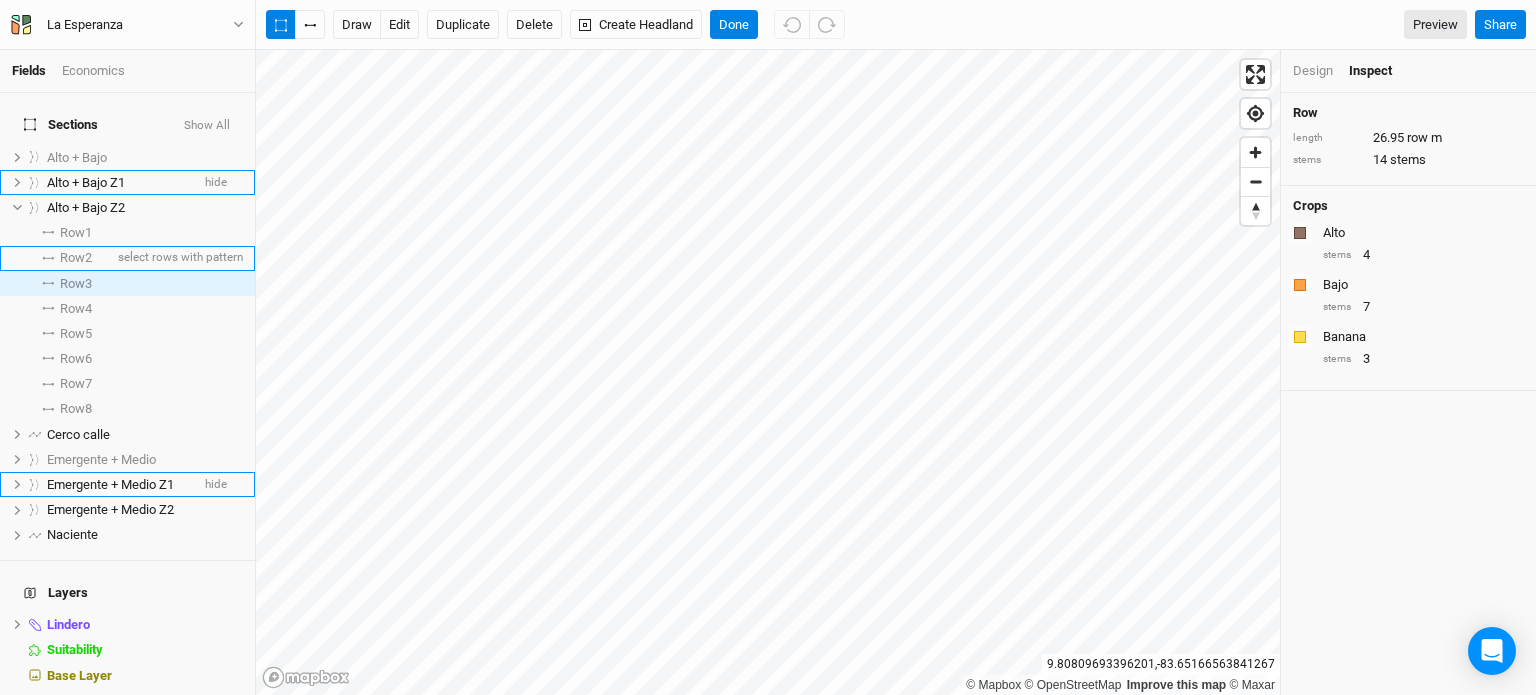 click on "Row  2" at bounding box center [76, 258] 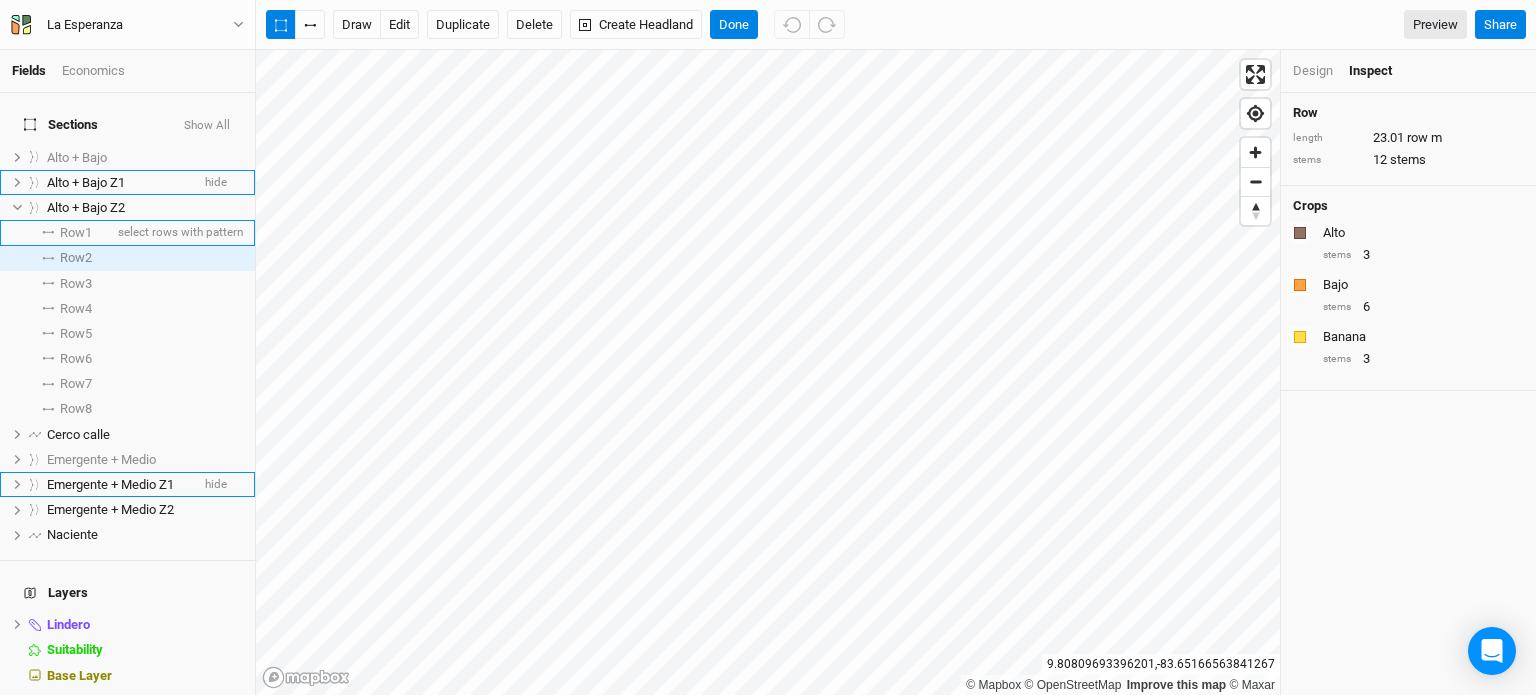 click on "Row  1" at bounding box center (76, 233) 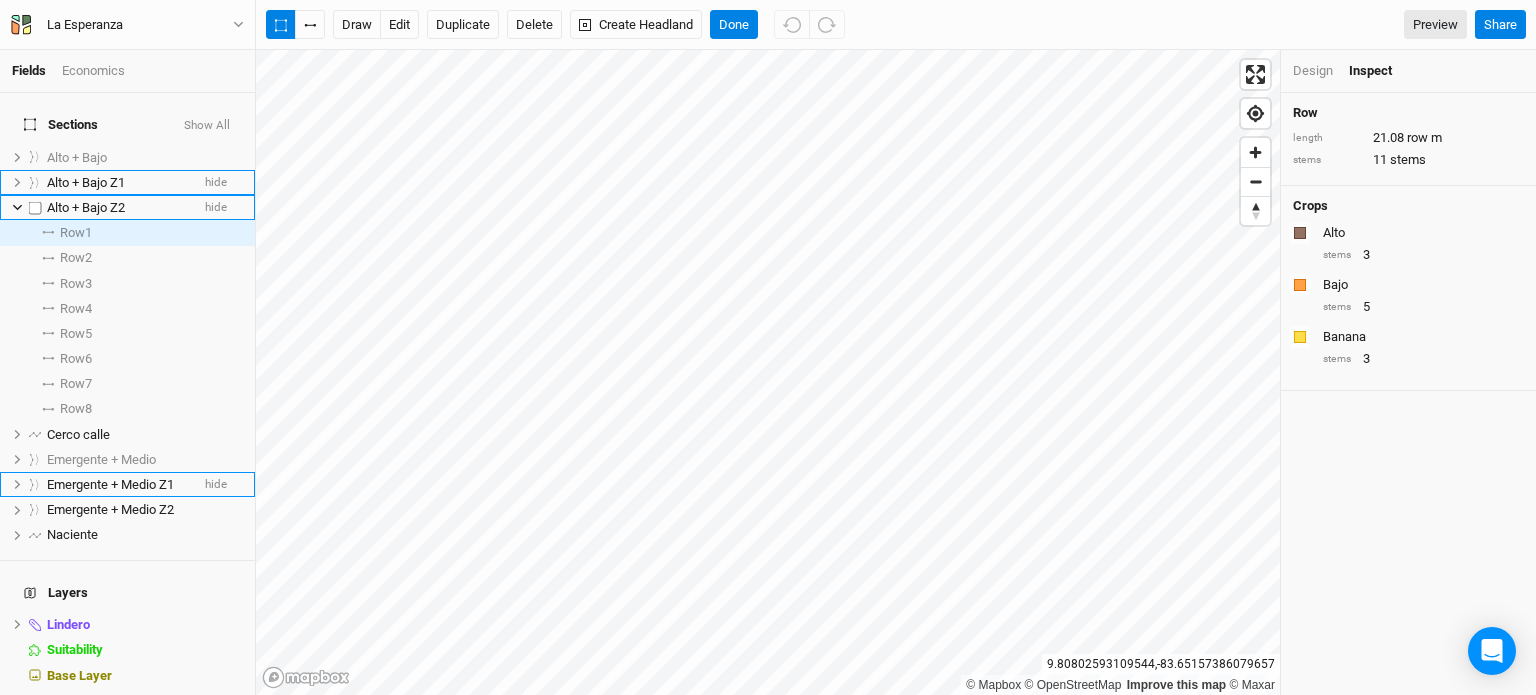 click 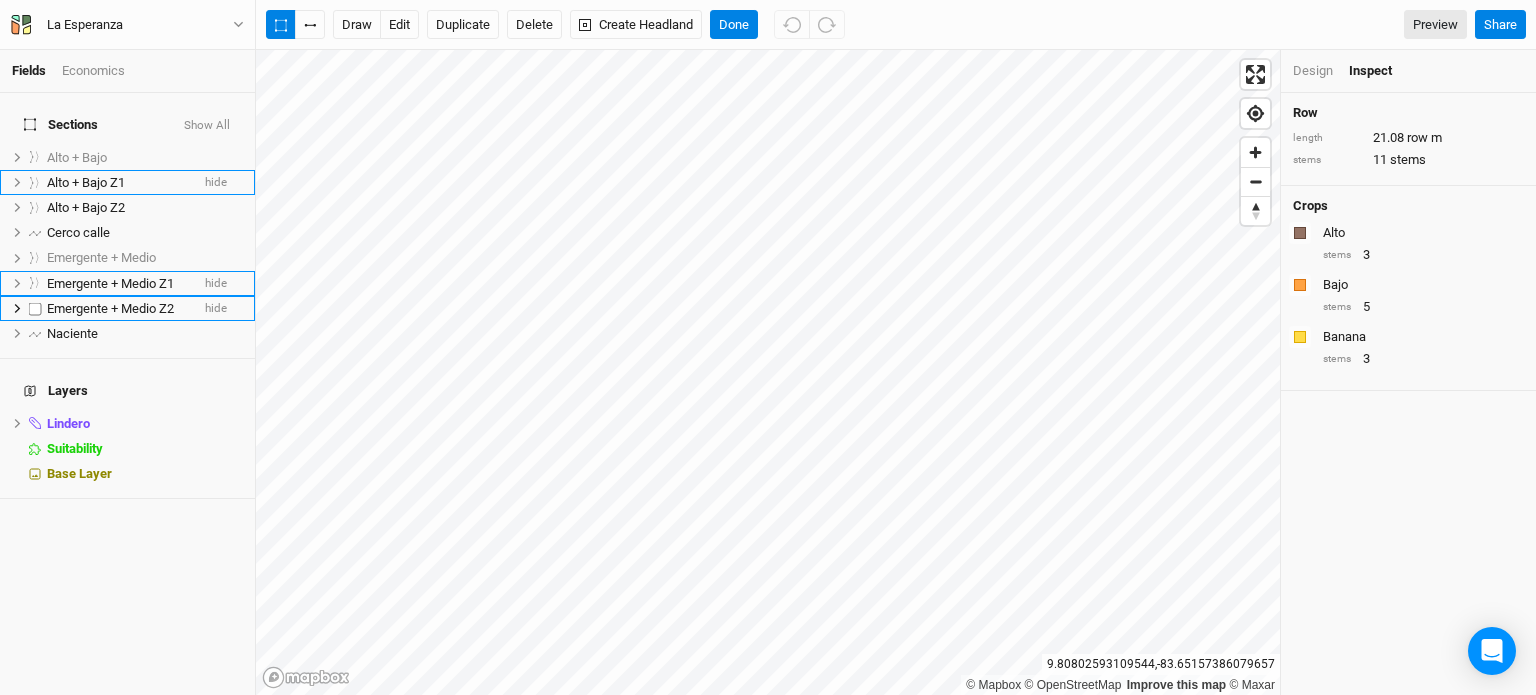 click 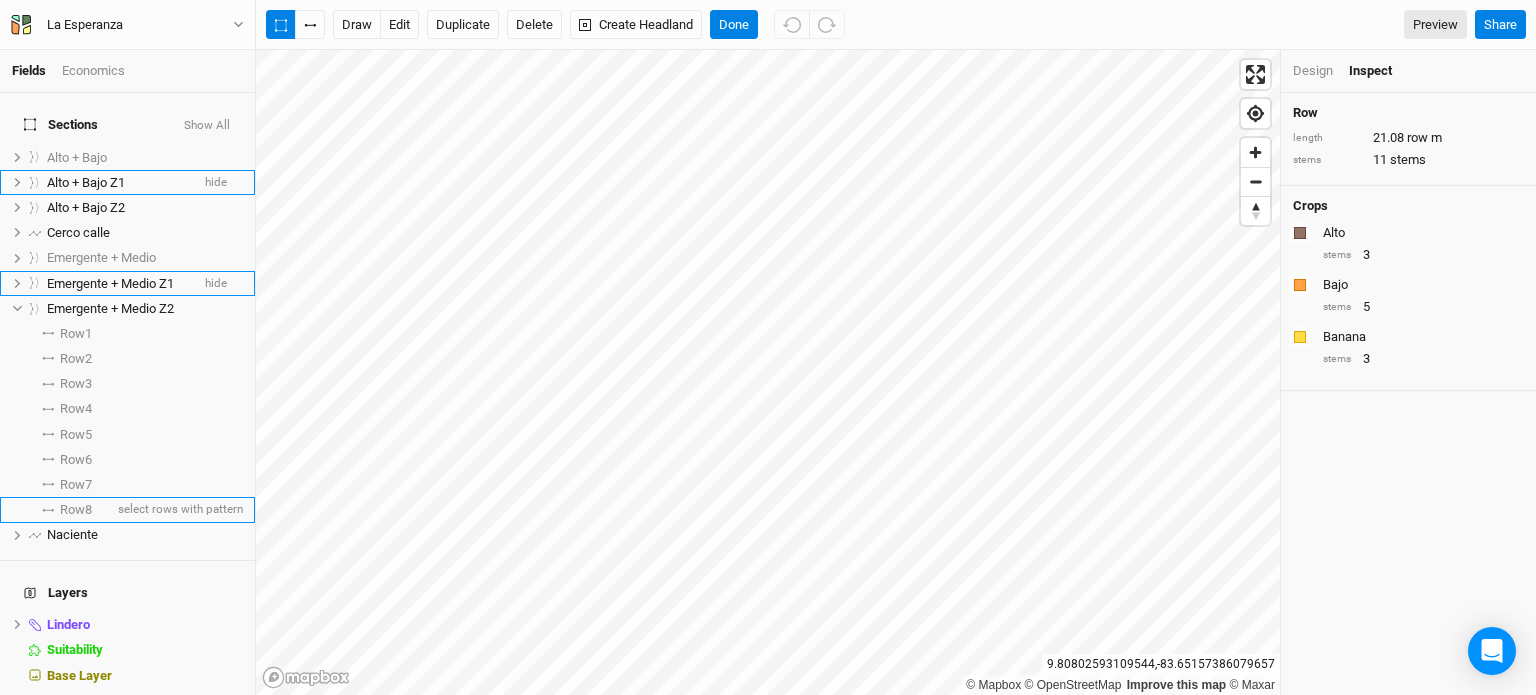 click on "Row  8" at bounding box center (76, 510) 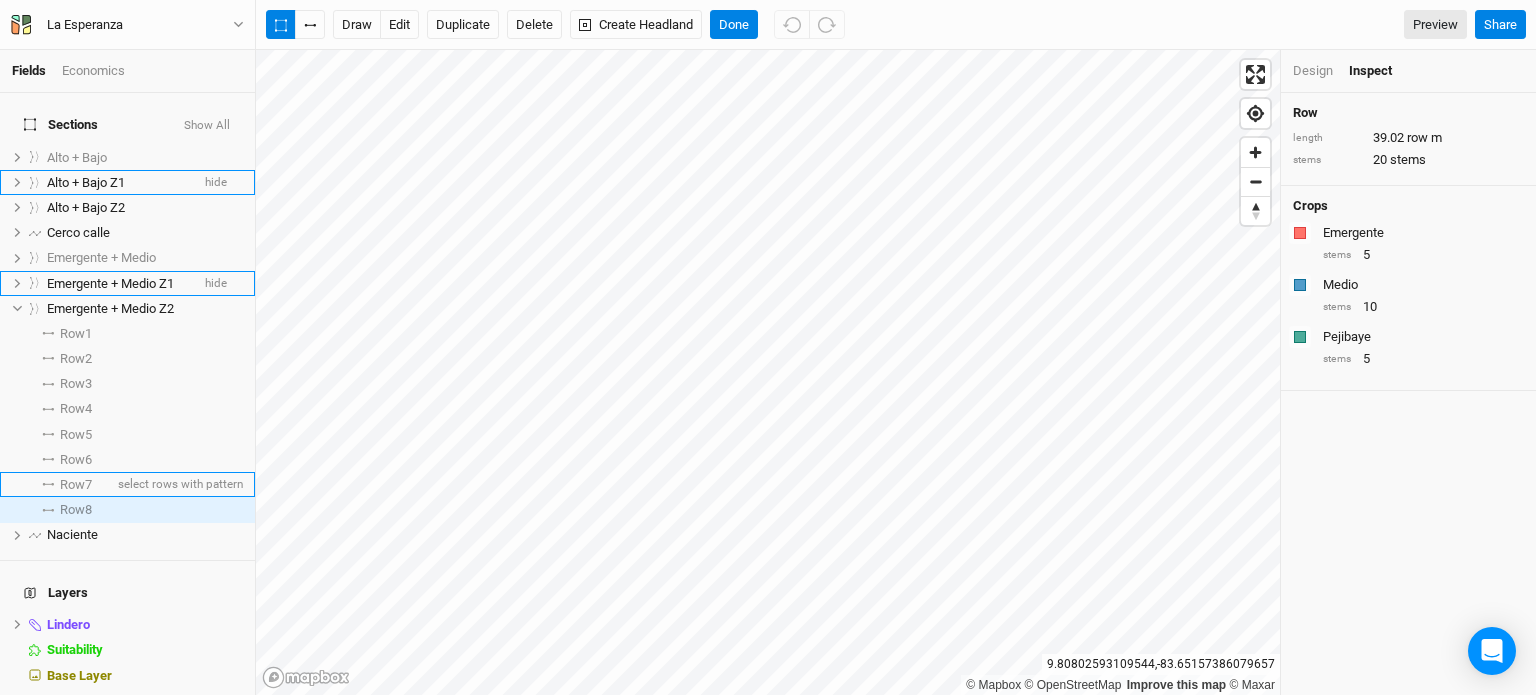 click on "Row  7" at bounding box center (76, 485) 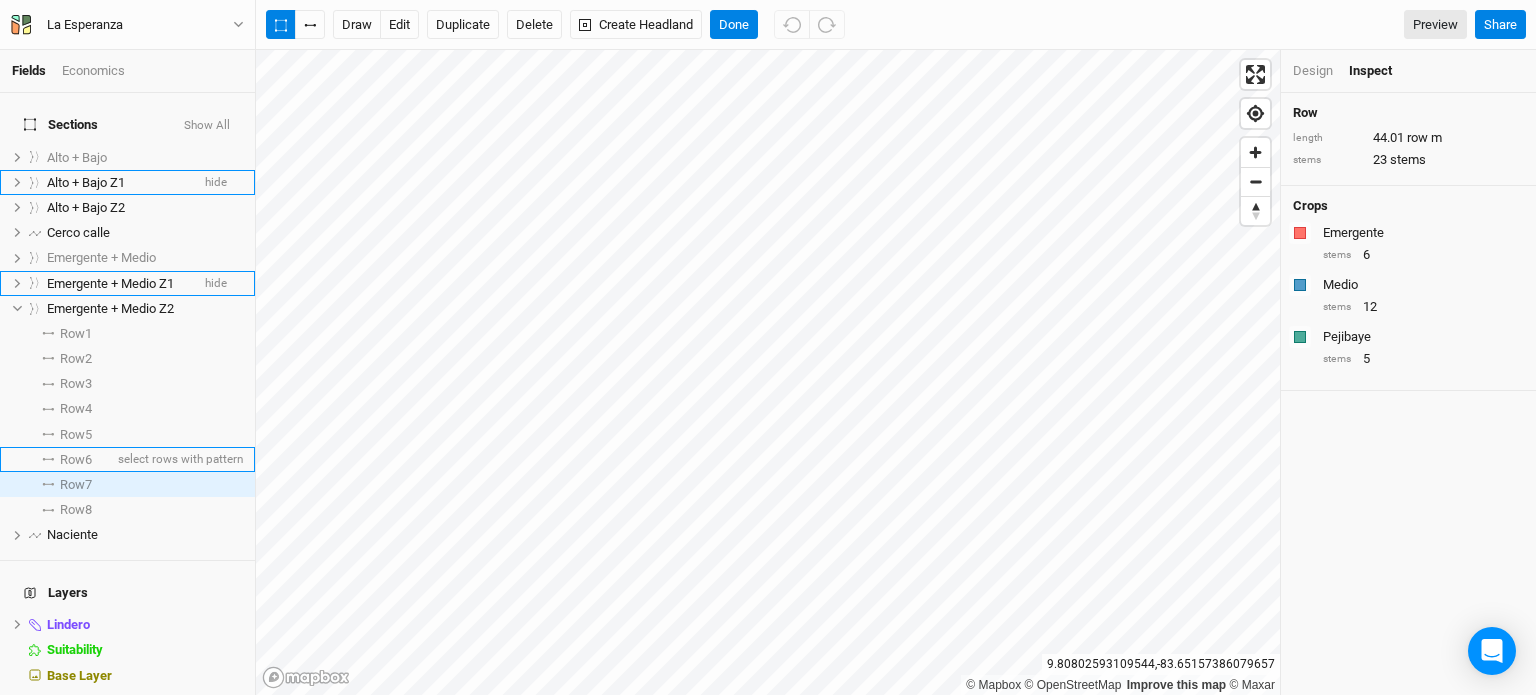 click on "Row  6" at bounding box center [76, 460] 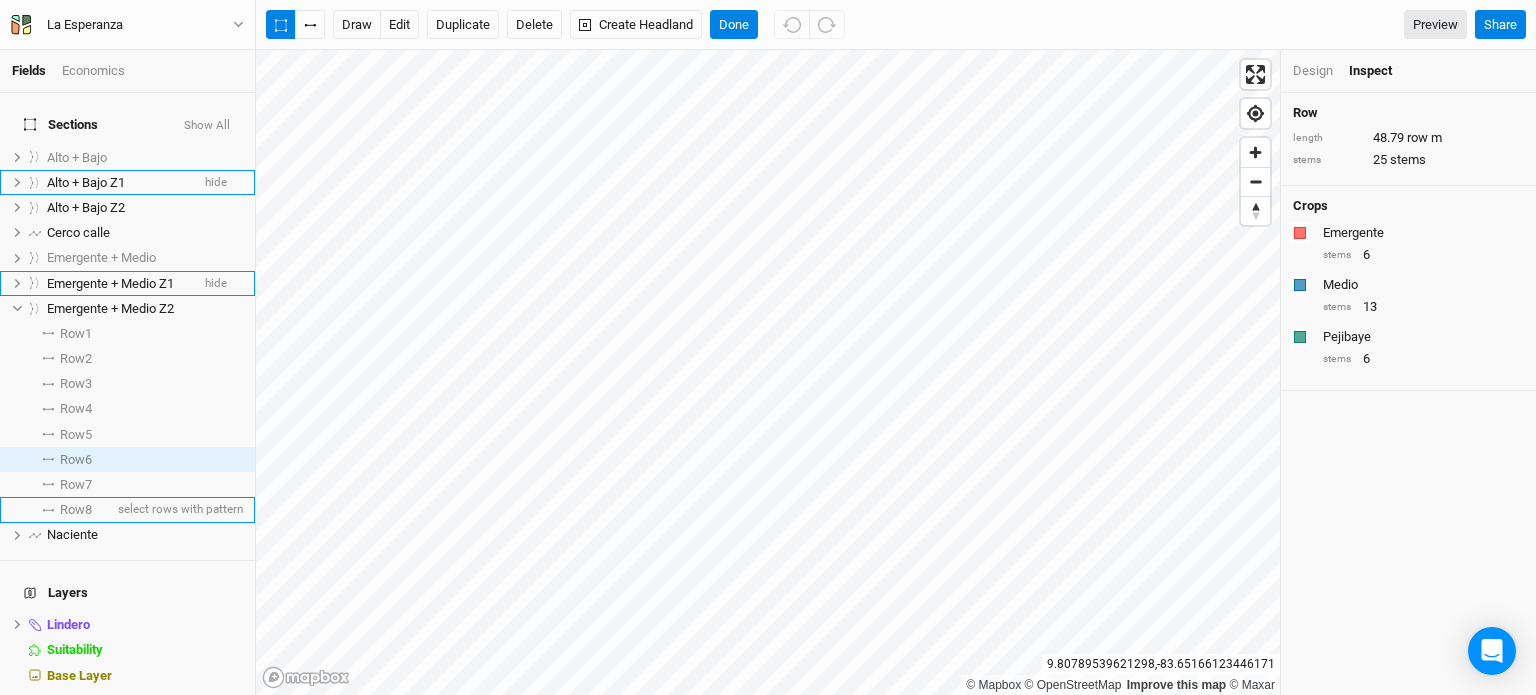 click on "Row  8 select rows with pattern" at bounding box center (127, 509) 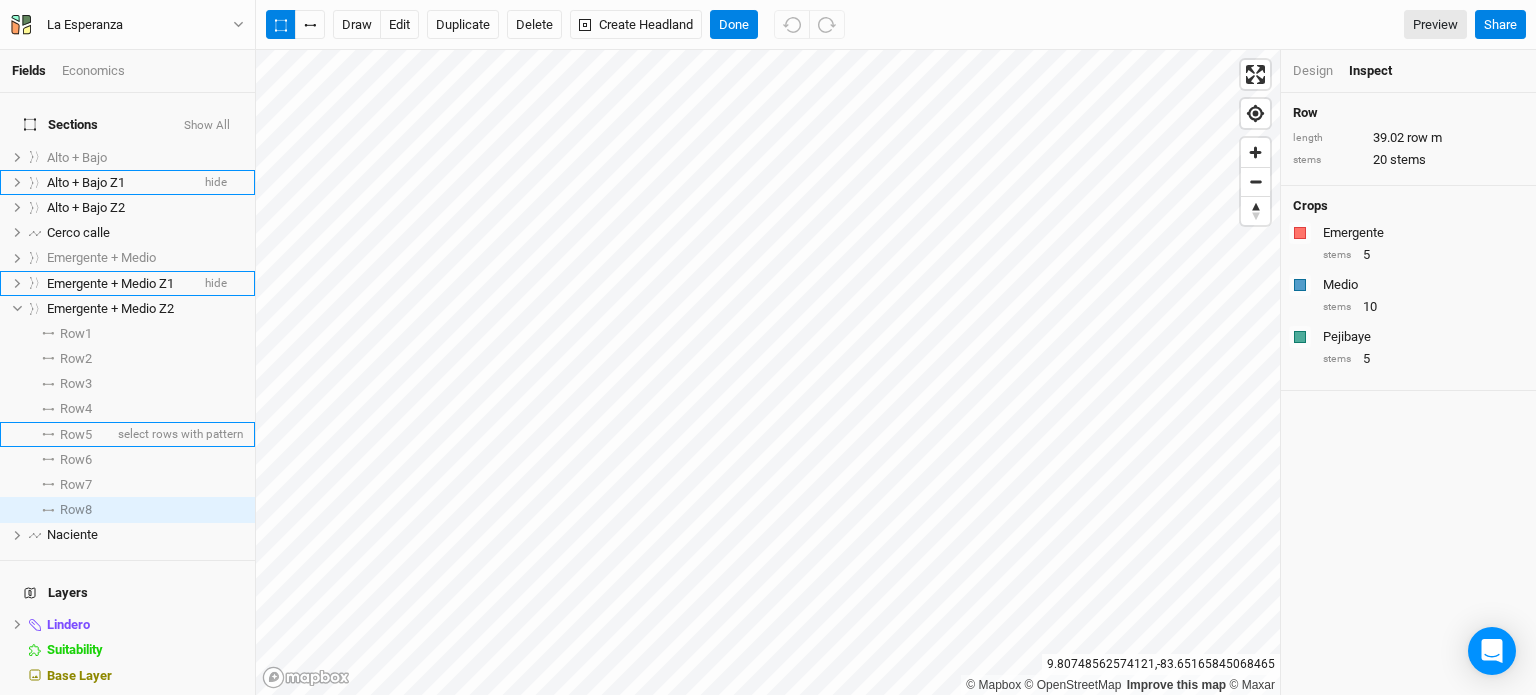 click on "Row  5" at bounding box center [76, 435] 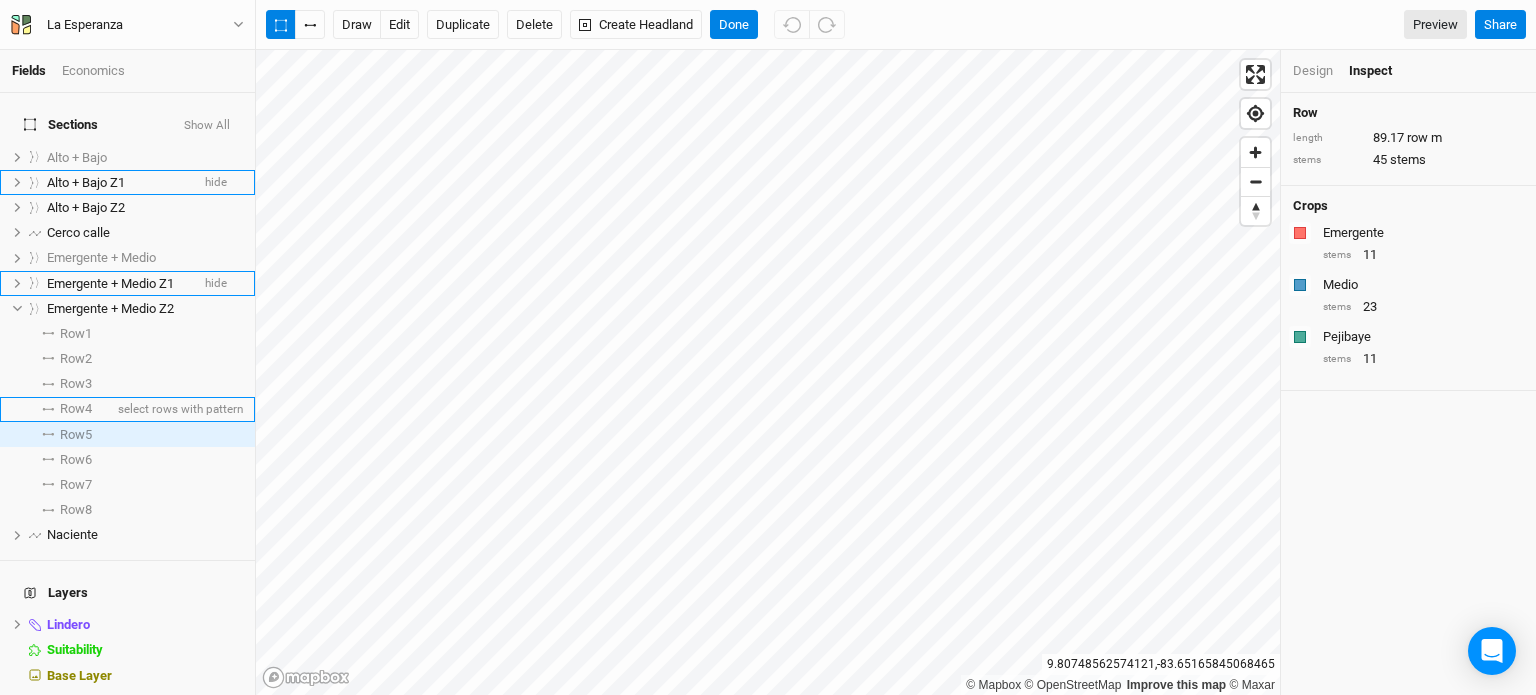 click on "Row  4" at bounding box center (76, 409) 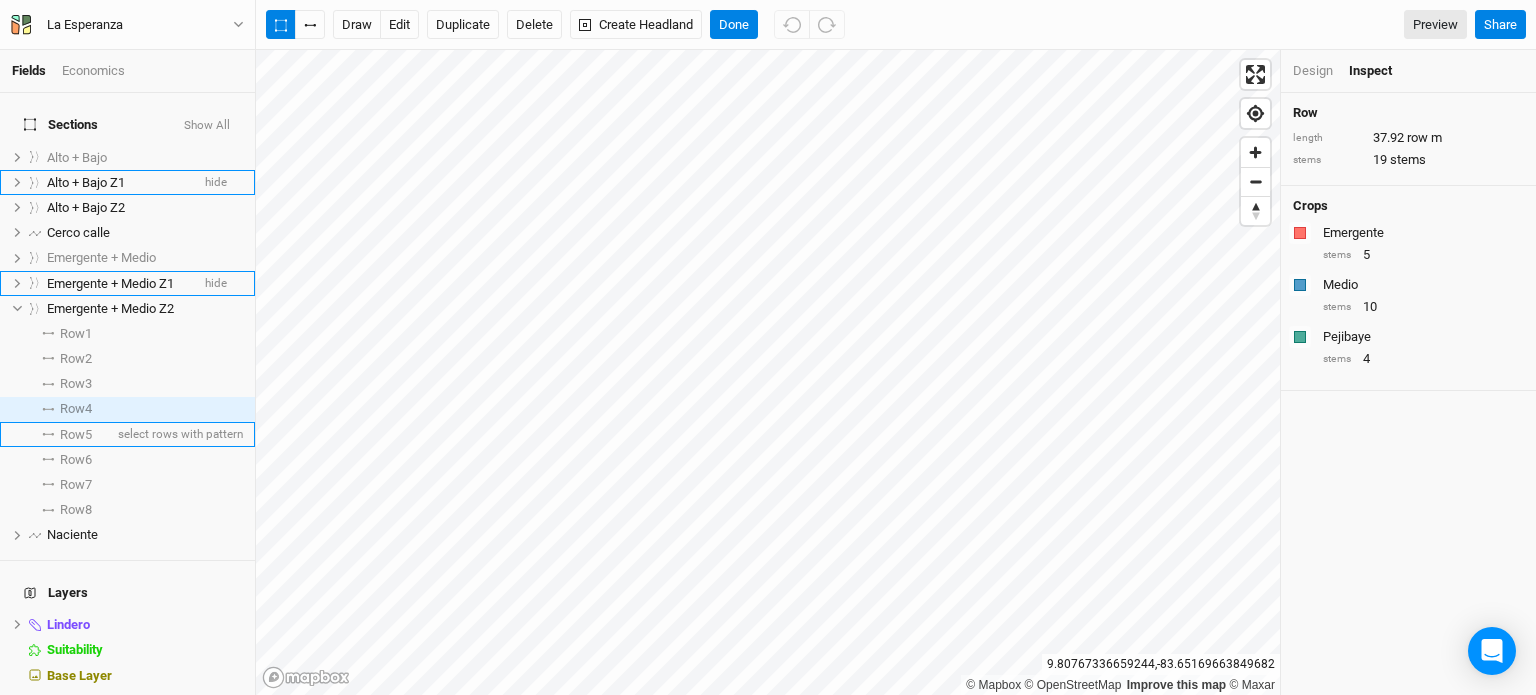 click on "Row  5" at bounding box center (76, 435) 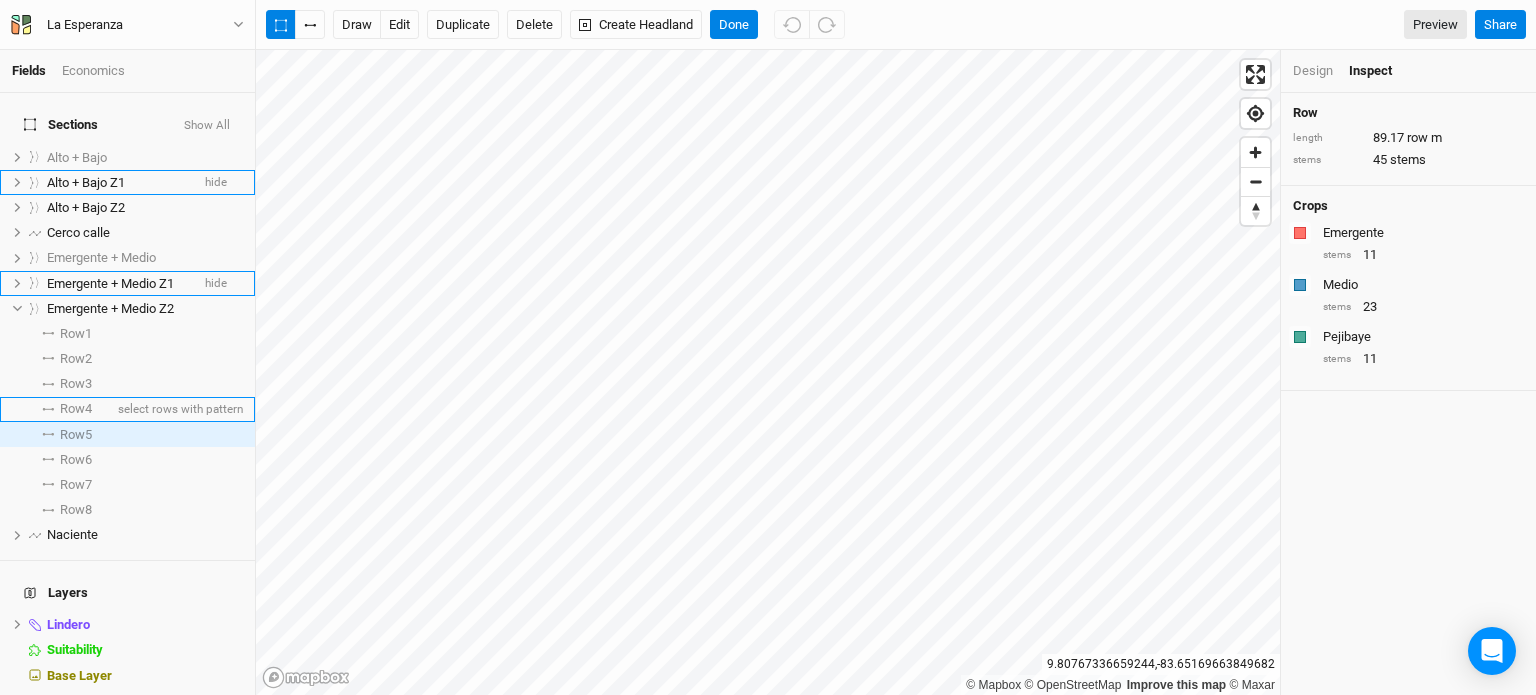 click on "Row  4" at bounding box center (76, 409) 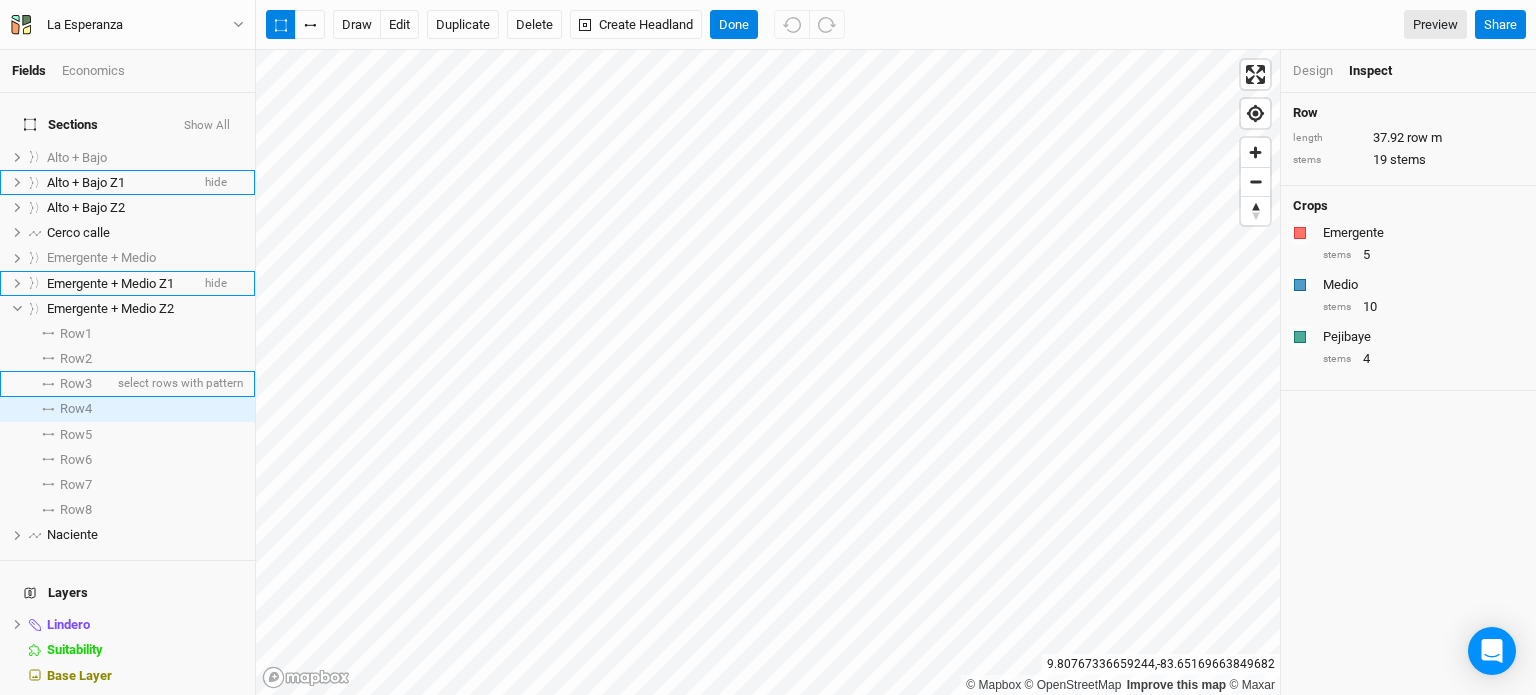 click on "Row  3" at bounding box center [76, 384] 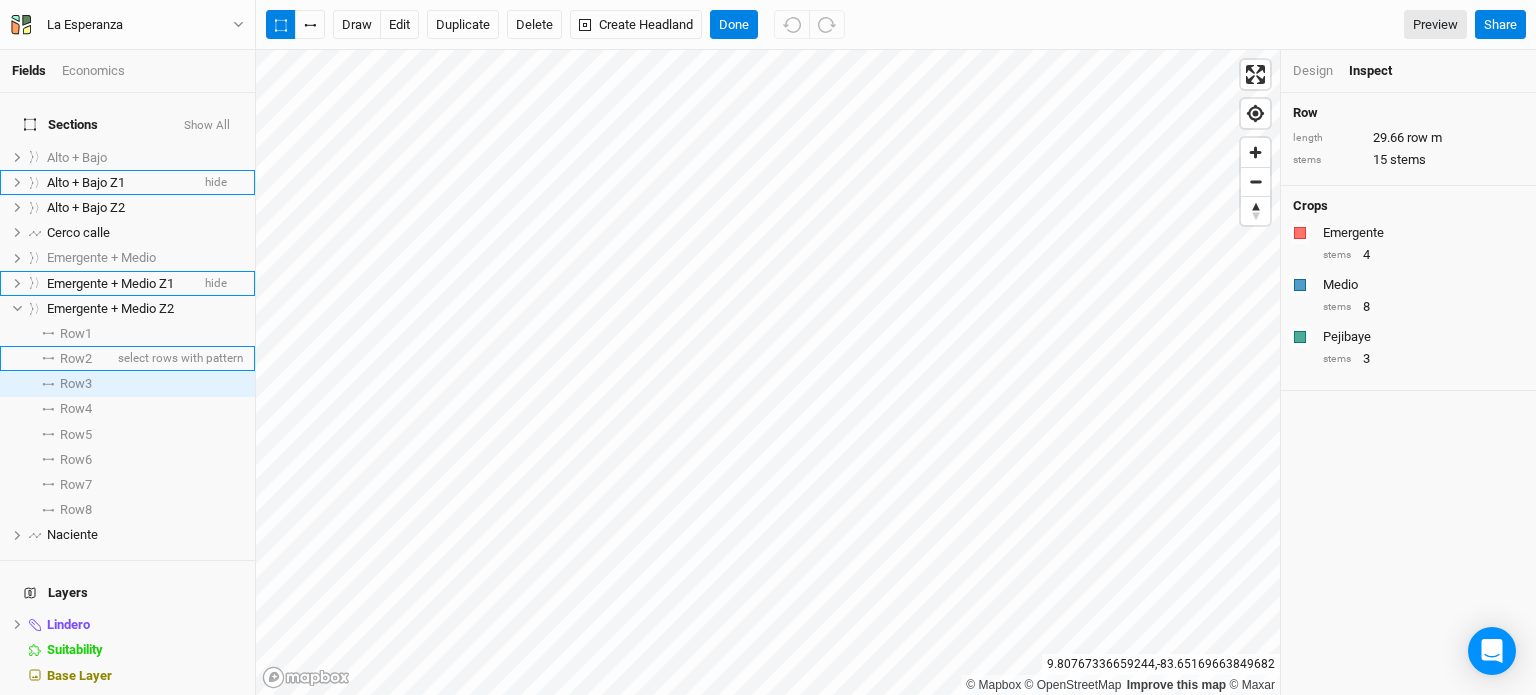 click on "Row  2" at bounding box center (76, 359) 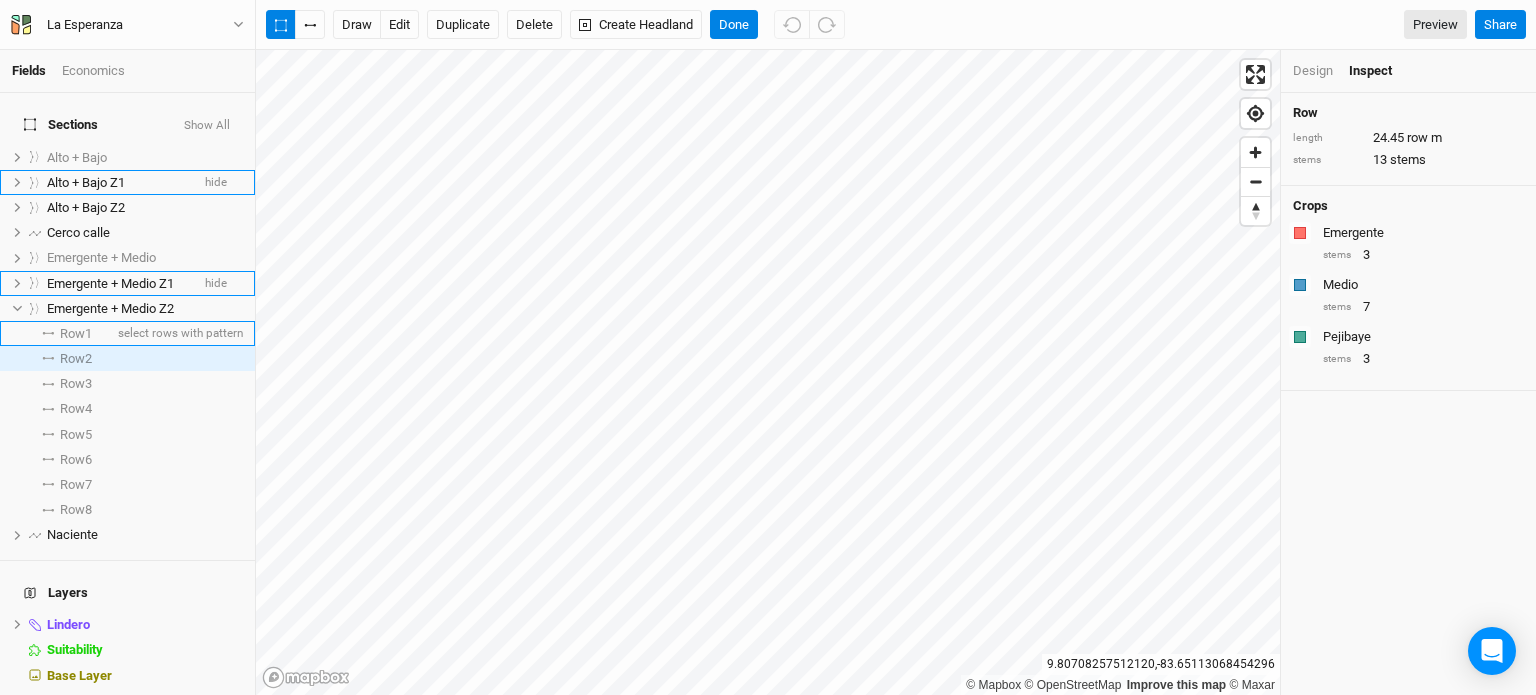 click on "Row  1" at bounding box center (76, 334) 